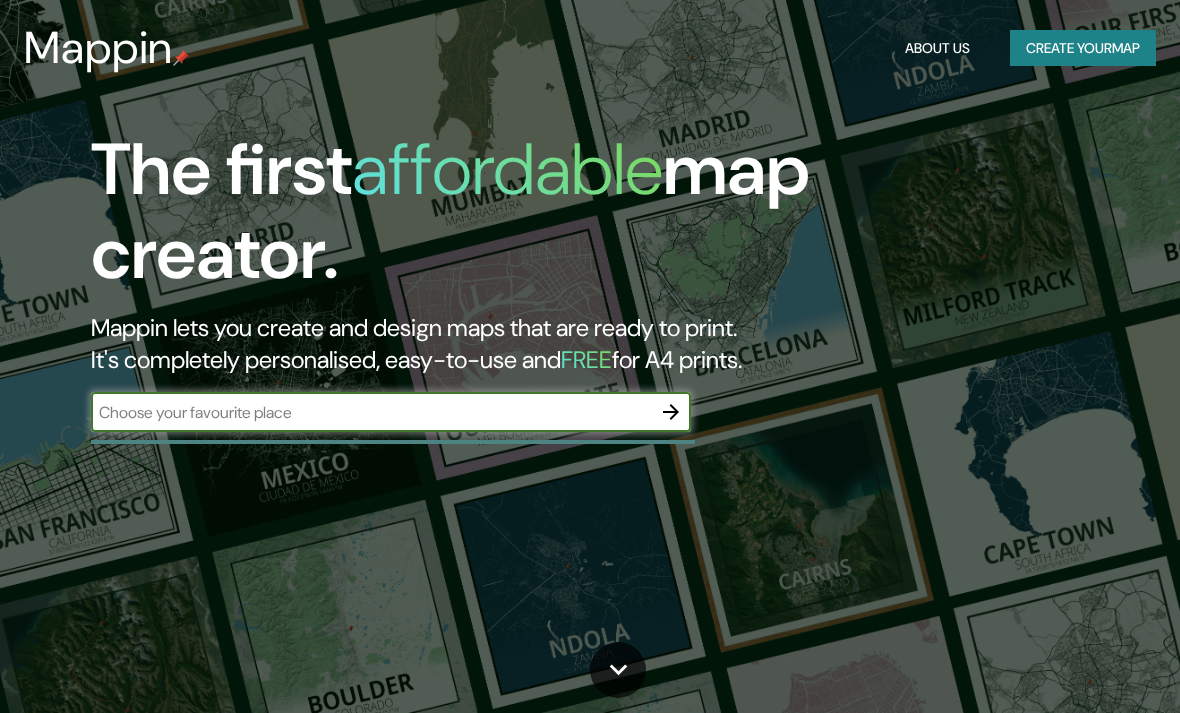 scroll, scrollTop: 0, scrollLeft: 0, axis: both 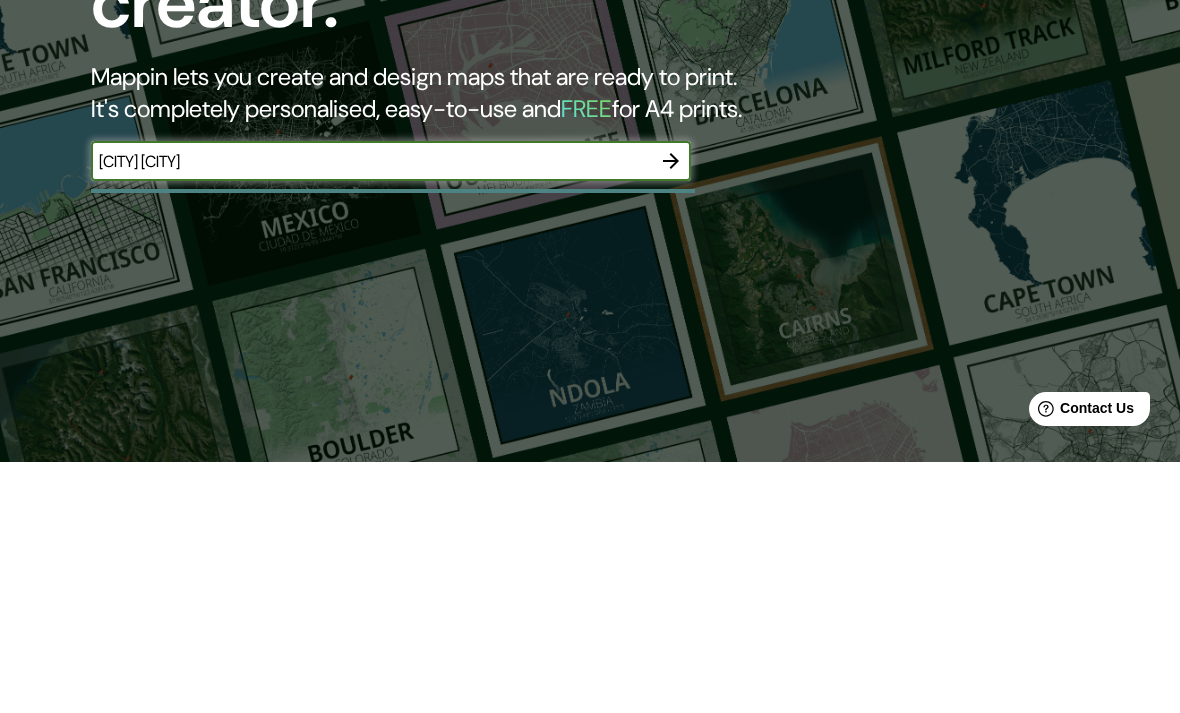 type on "[CITY] [CITY]" 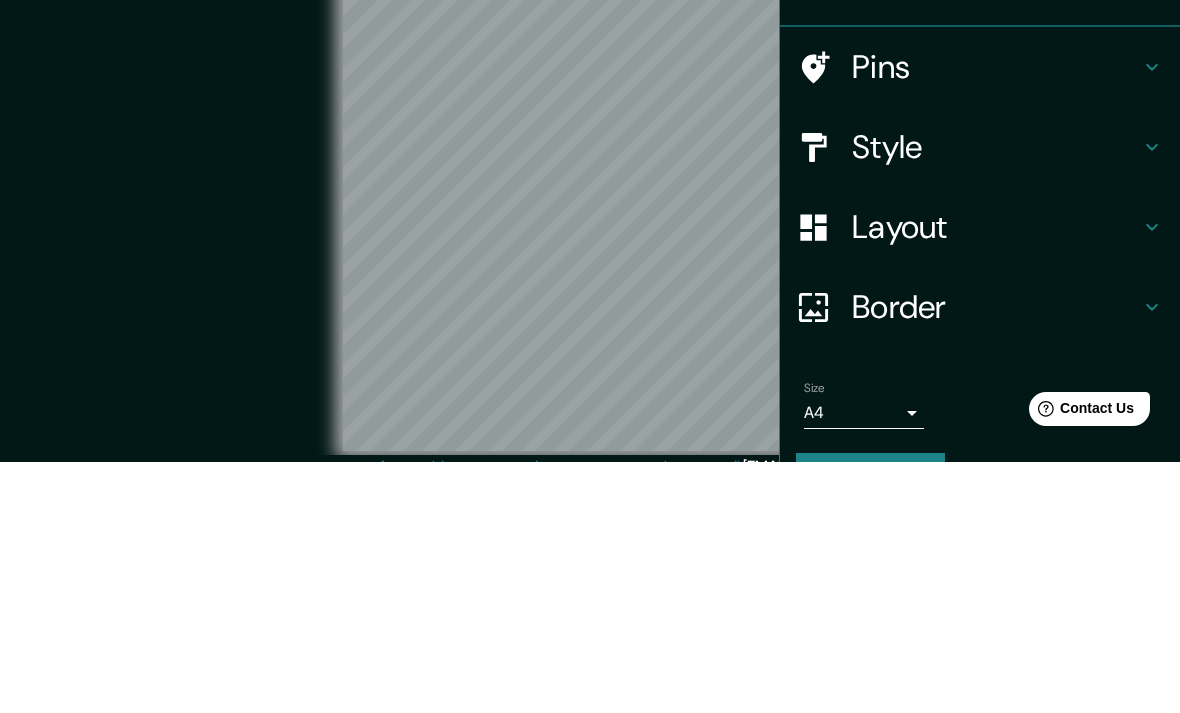 scroll, scrollTop: 18, scrollLeft: 0, axis: vertical 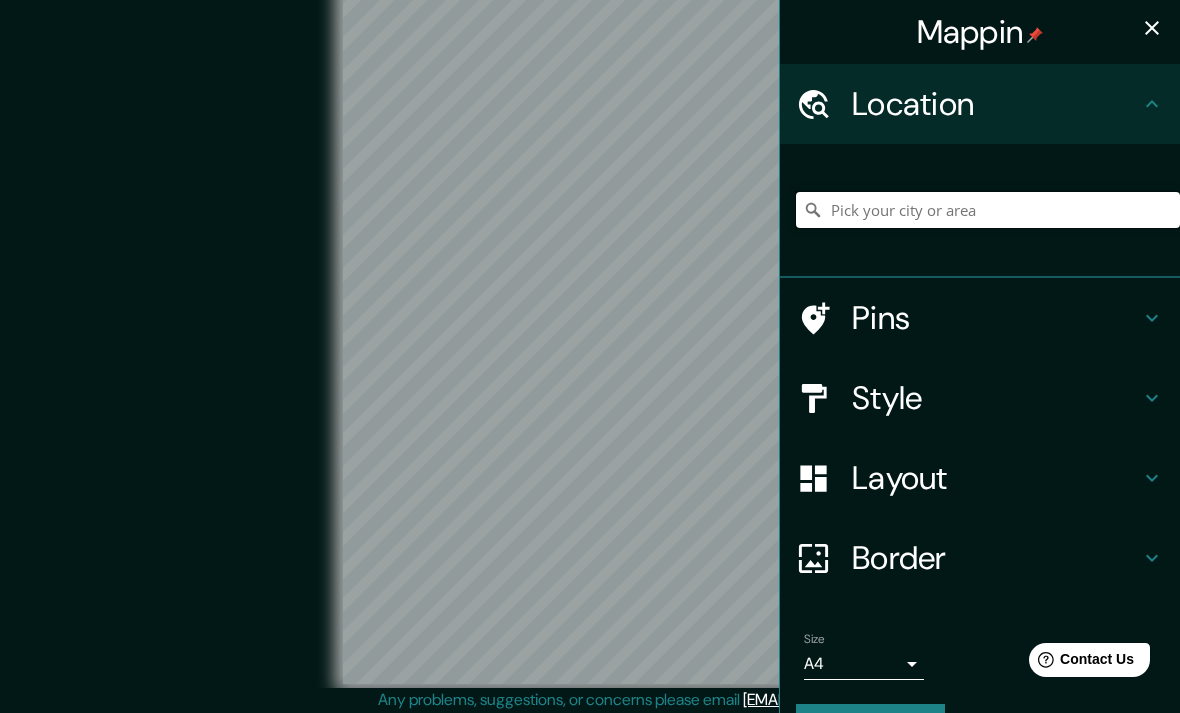 click at bounding box center (988, 210) 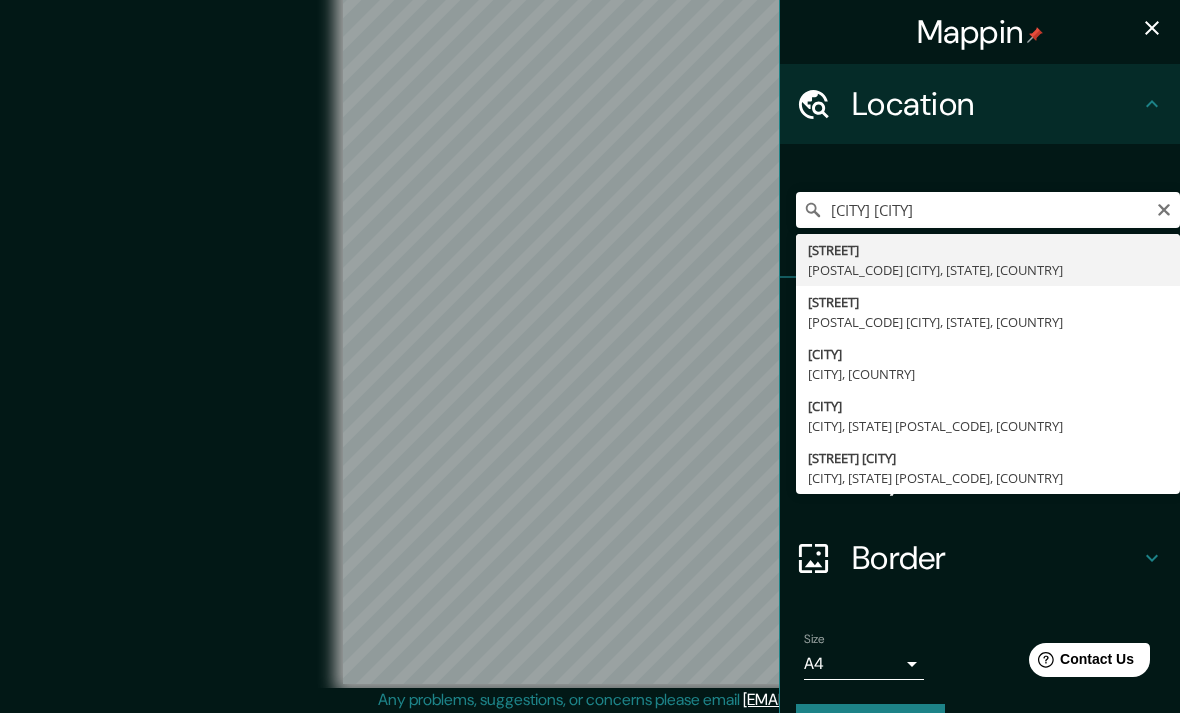 type on "[STREET] 52, 050030 [CITY], [STATE], [COUNTRY]" 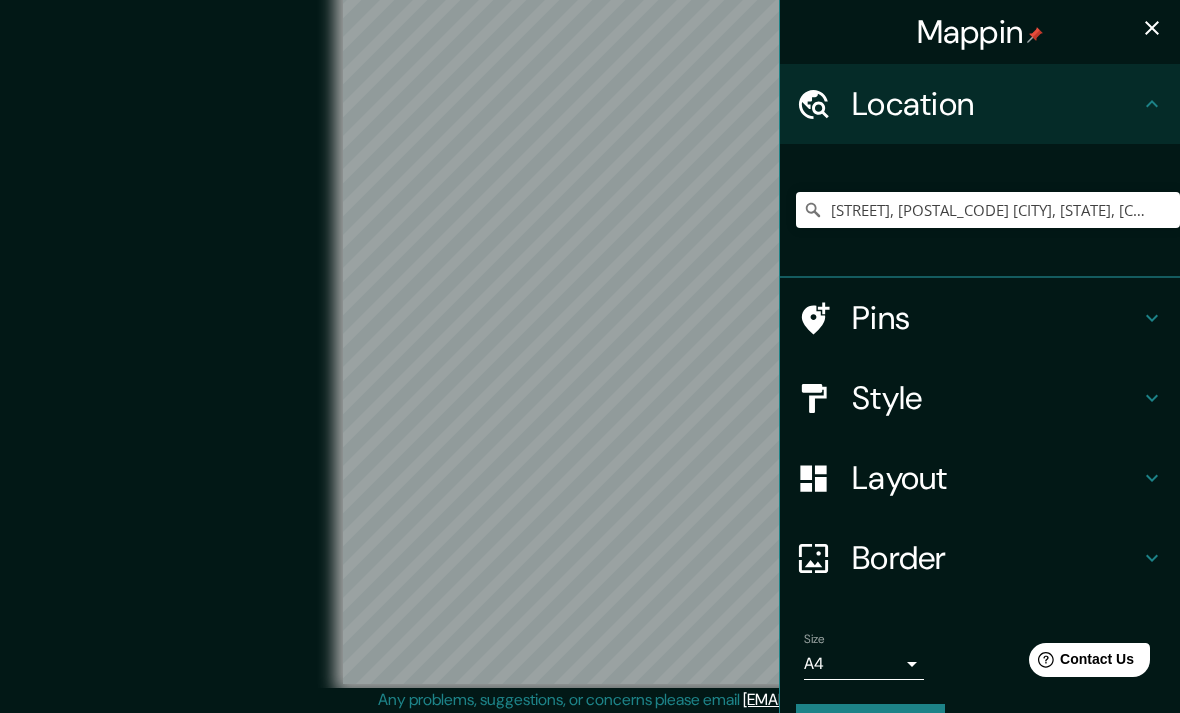 click on "Layout" at bounding box center [996, 478] 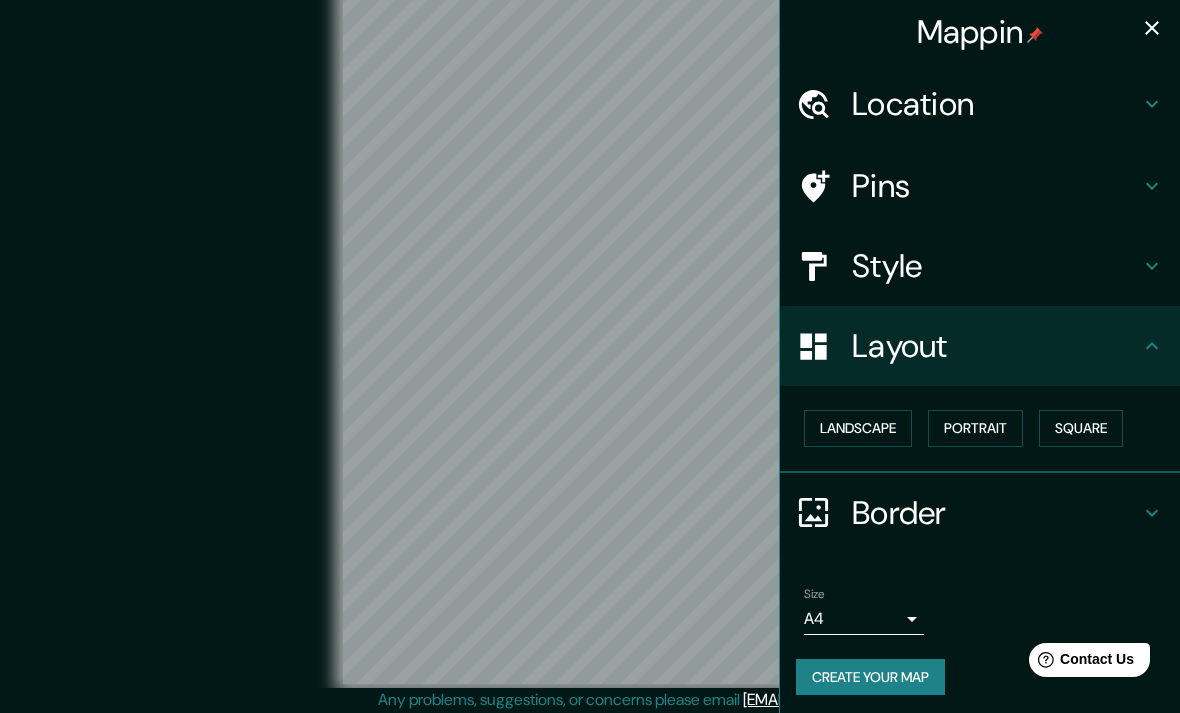 click on "Square" at bounding box center [1081, 428] 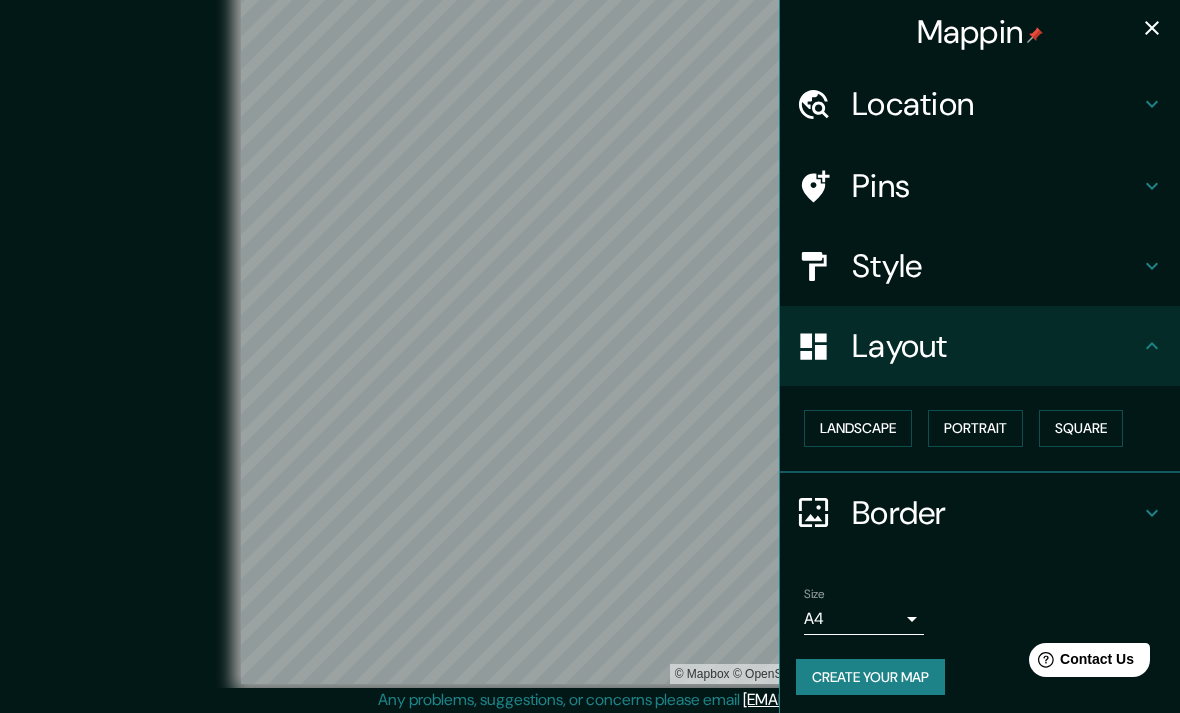 click on "Portrait" at bounding box center (975, 428) 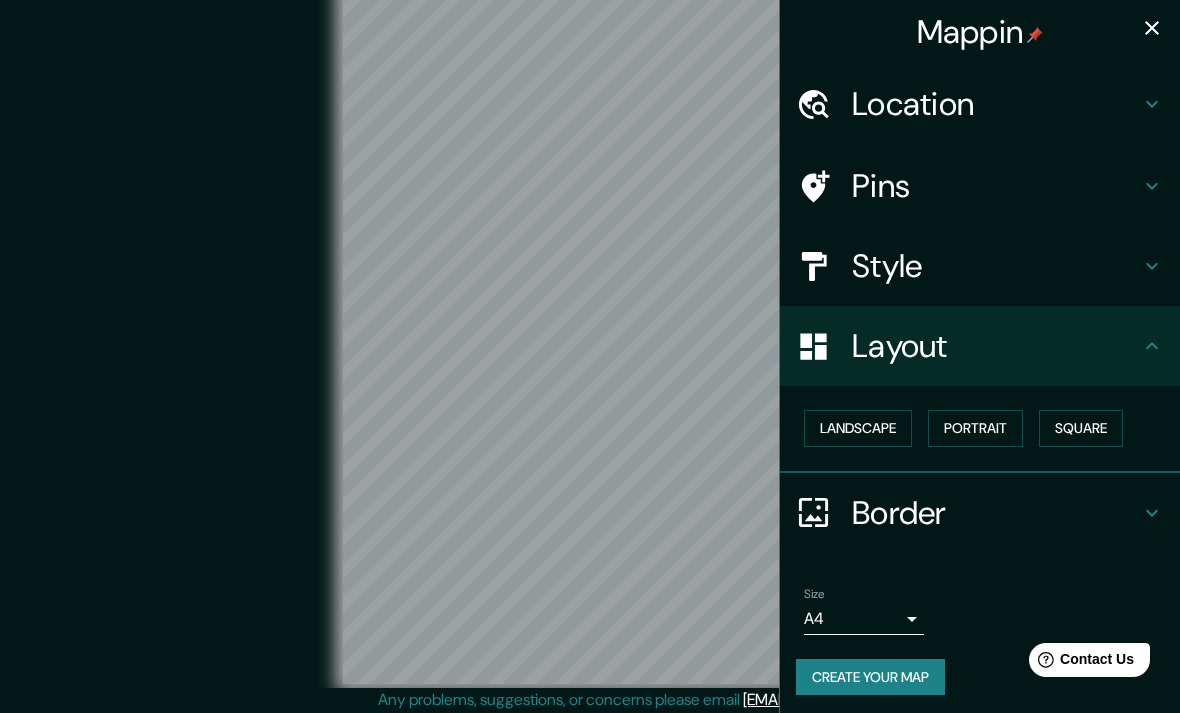 click on "Square" at bounding box center (1081, 428) 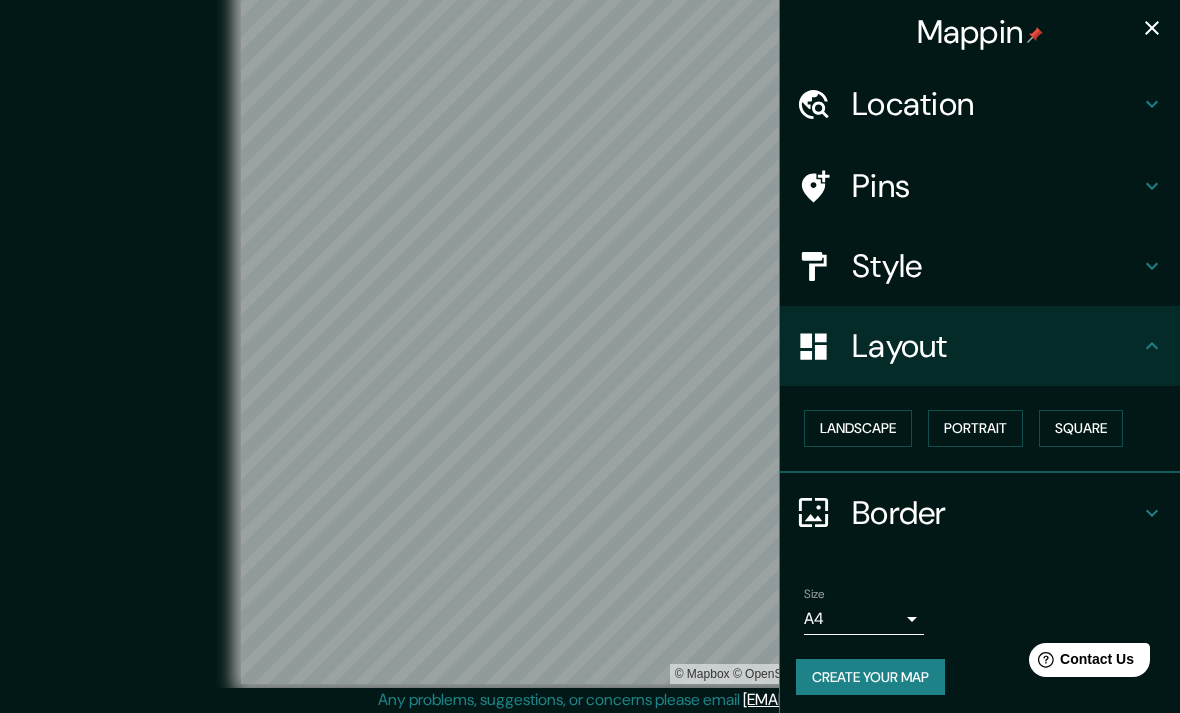 click on "Landscape" at bounding box center [858, 428] 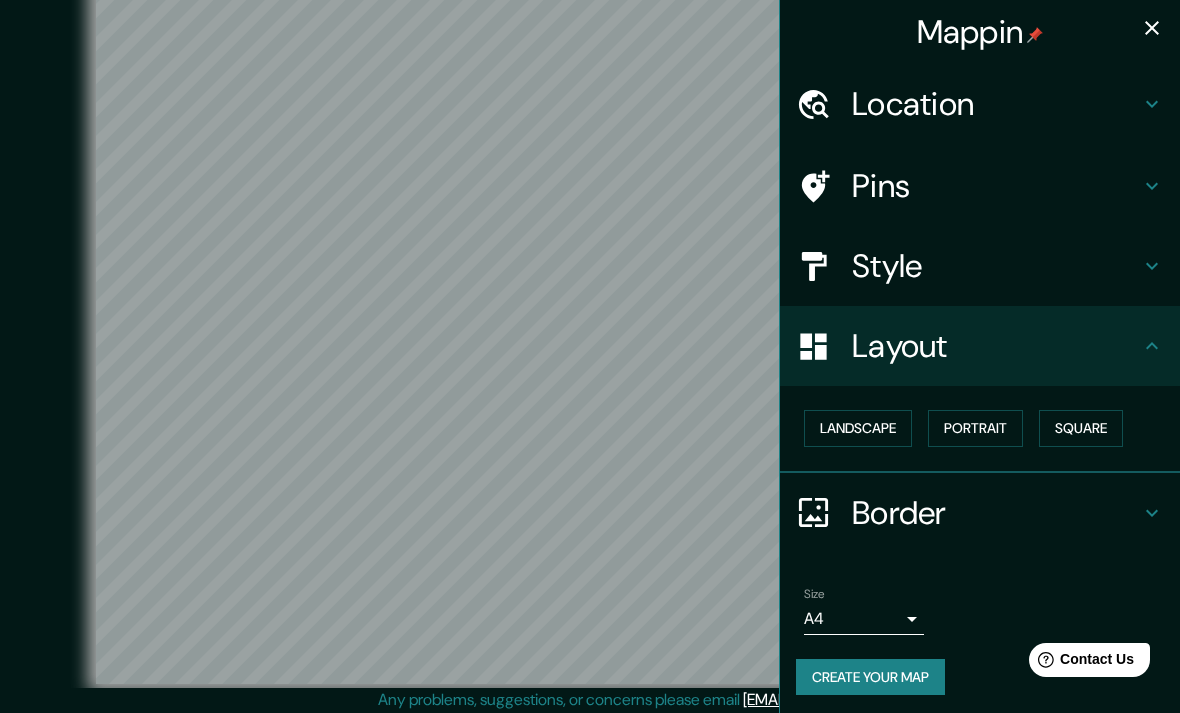 click on "Mappin Location Carrera 52, 050030 Medellín, Antioquia, Colombia Pins Style Layout Landscape Portrait Square Border Choose a border.  Hint : you can make layers of the frame opaque to create some cool effects. None Simple Transparent Fancy Size A4 single Create your map © Mapbox   © OpenStreetMap   Improve this map Any problems, suggestions, or concerns please email    help@mappin.pro . . ." at bounding box center (590, 338) 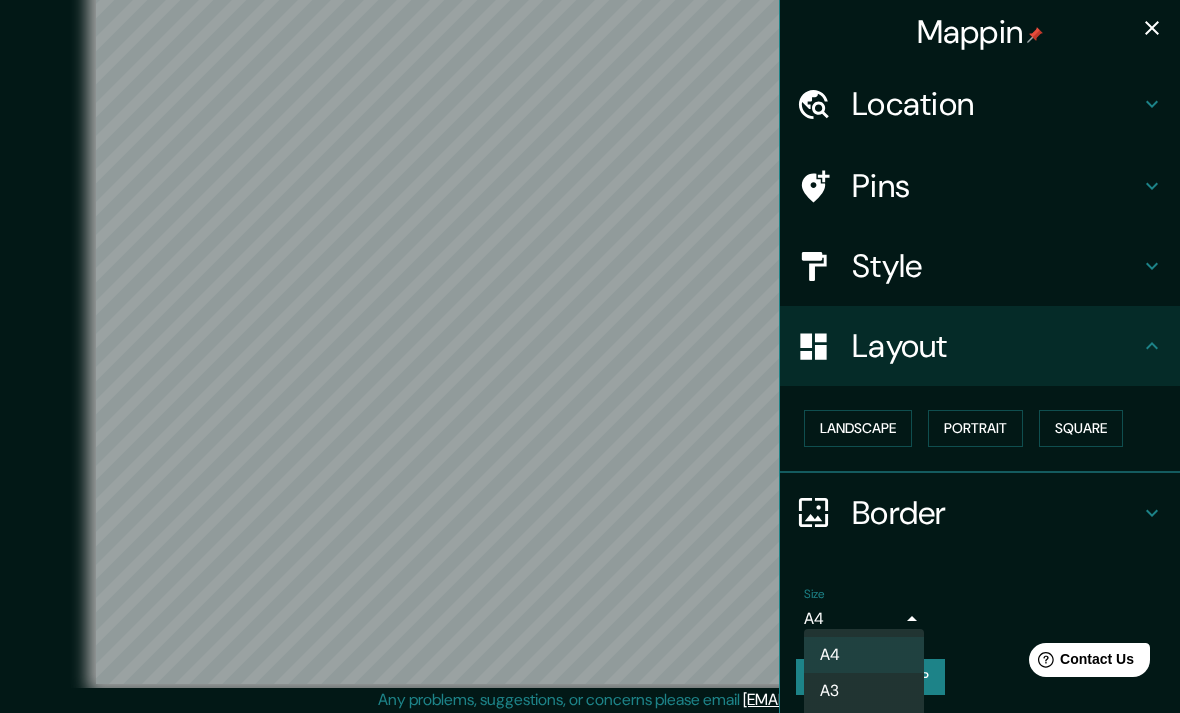 click on "A3" at bounding box center (864, 691) 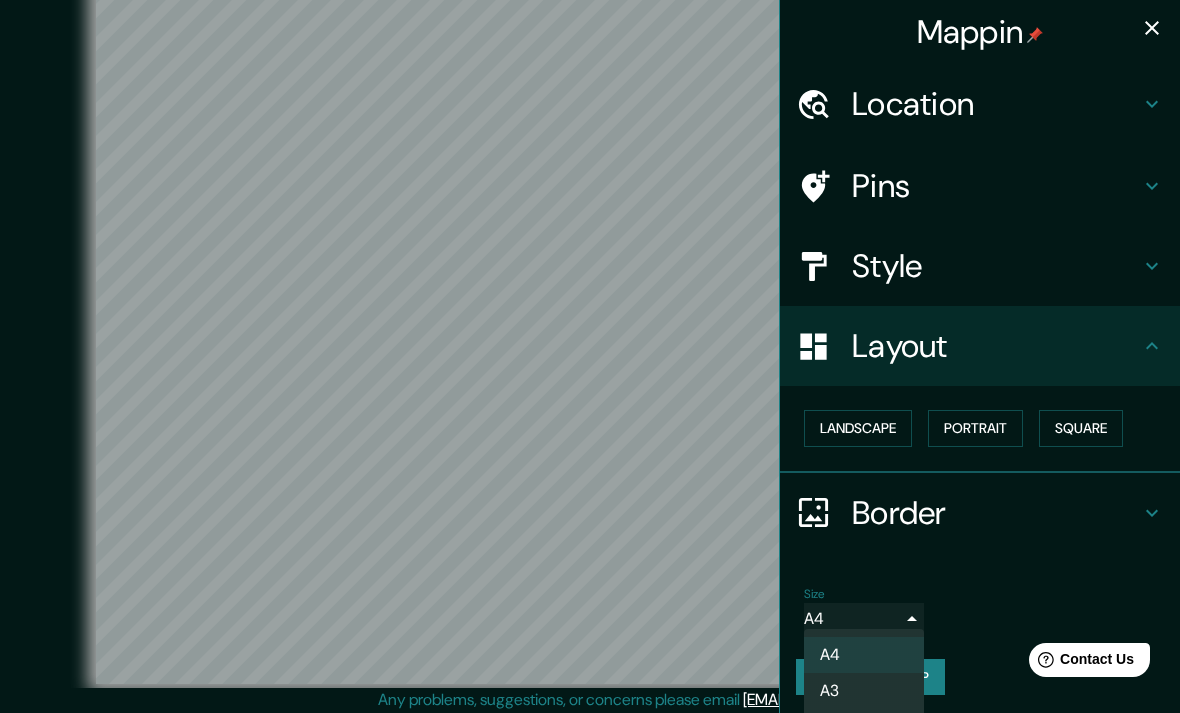 type on "a4" 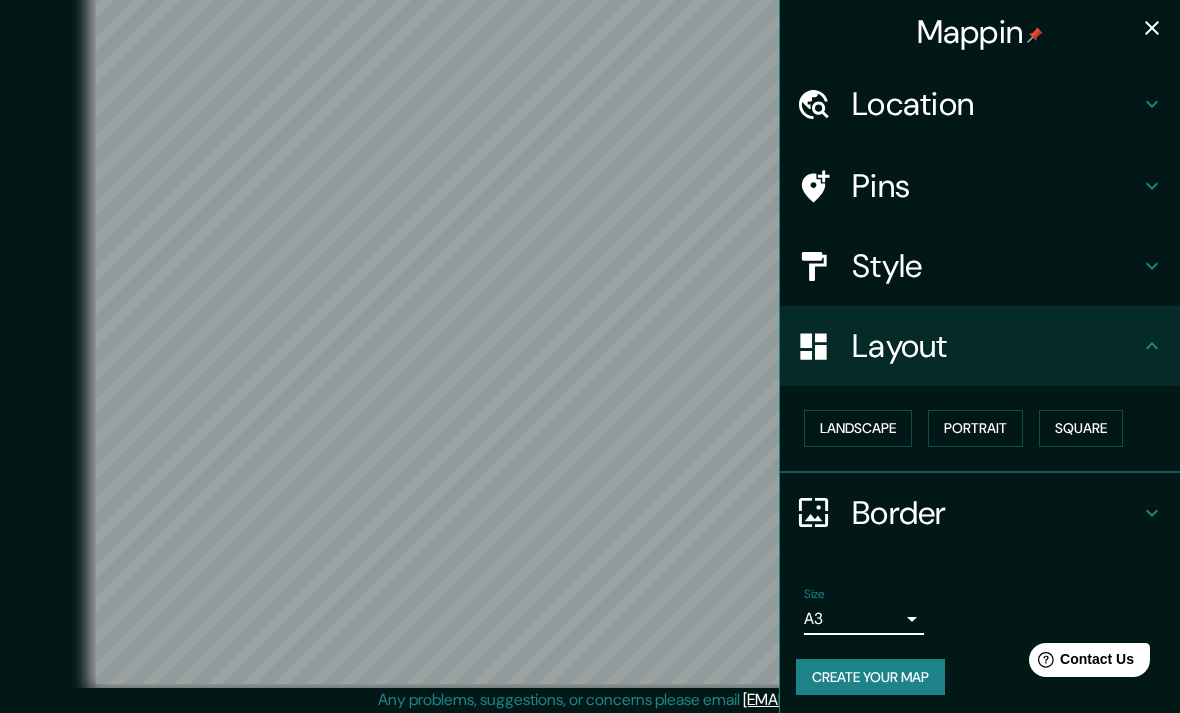click on "Create your map" at bounding box center [870, 677] 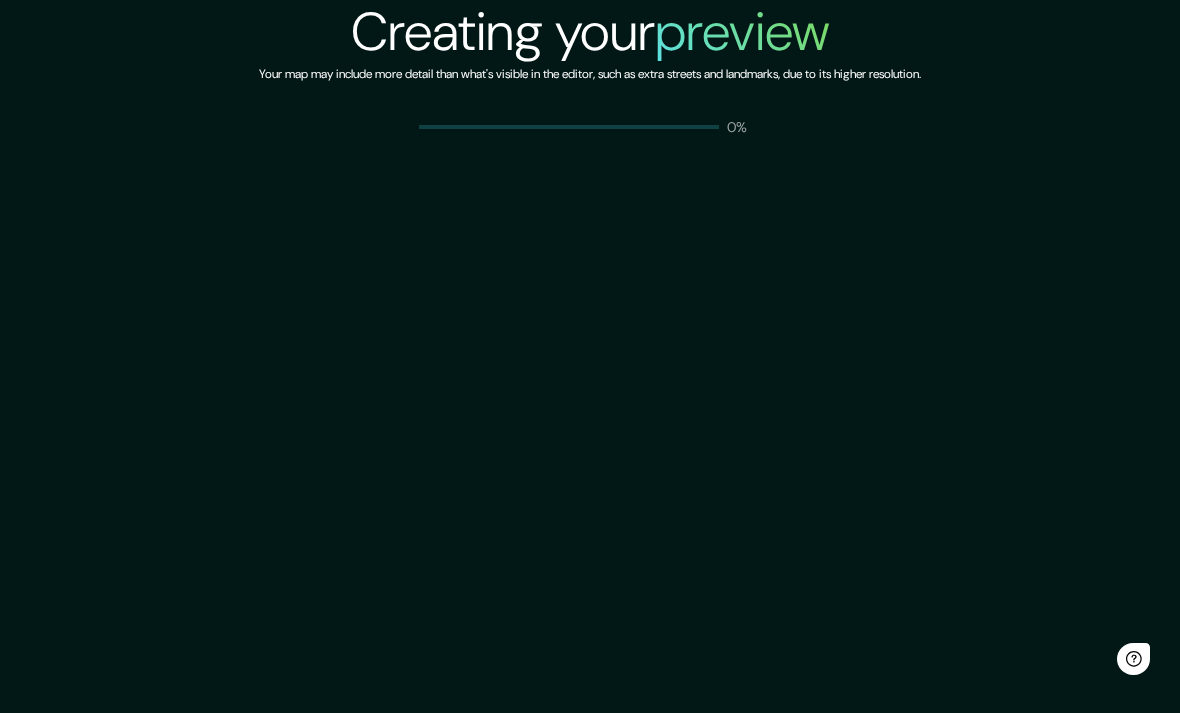 scroll, scrollTop: 0, scrollLeft: 0, axis: both 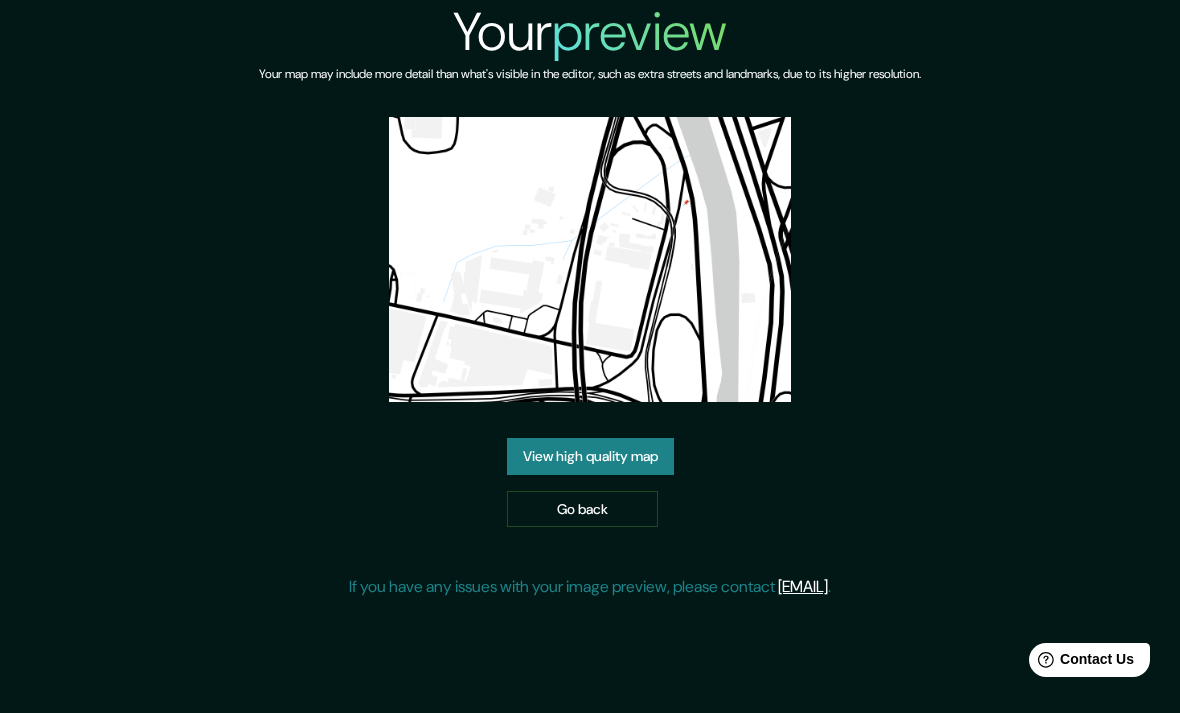 click on "Go back" at bounding box center [582, 509] 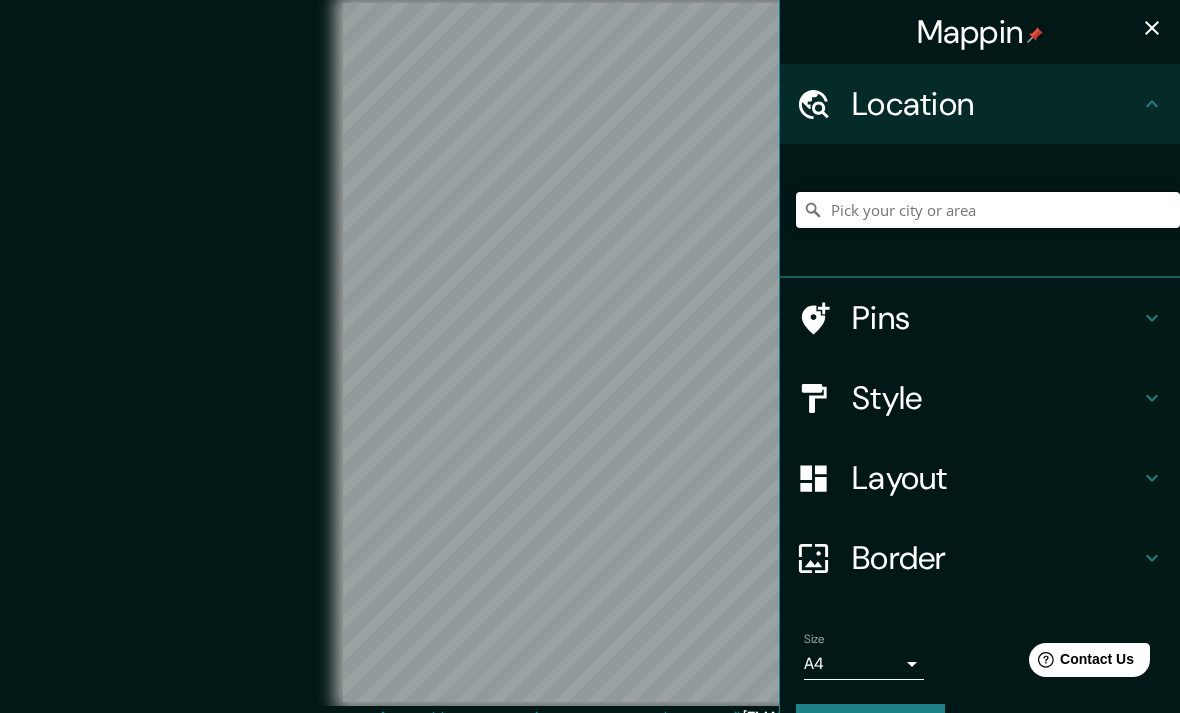 click at bounding box center [988, 210] 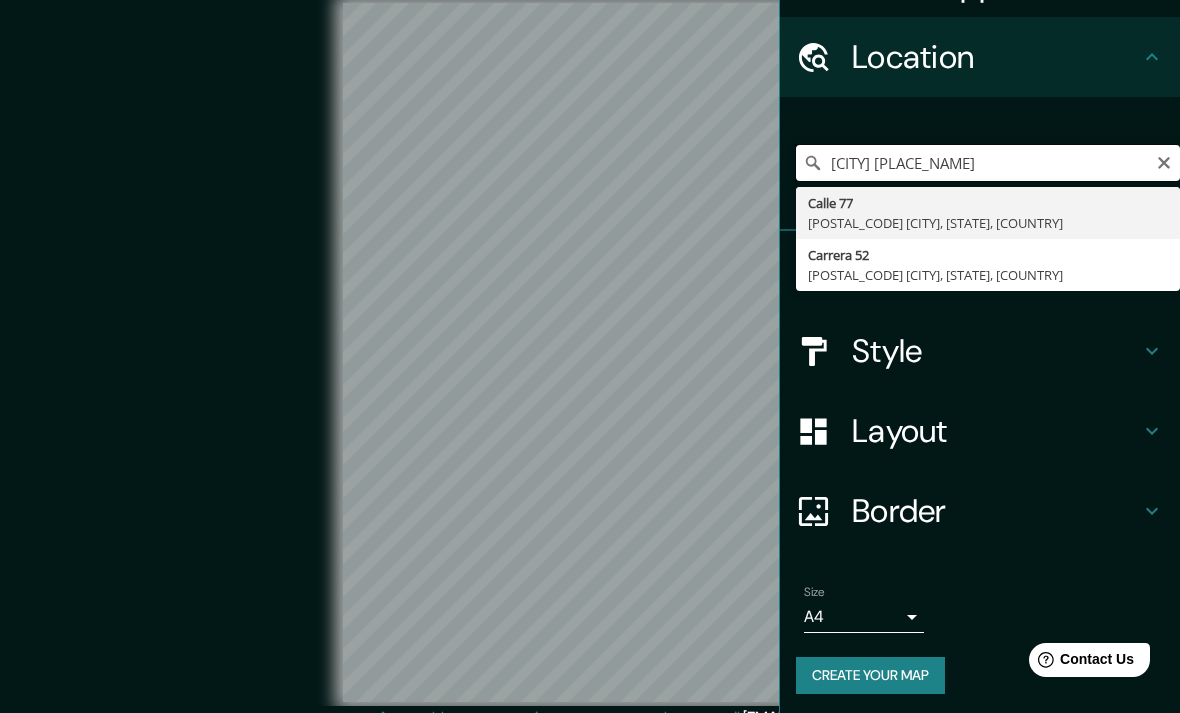 scroll, scrollTop: 46, scrollLeft: 0, axis: vertical 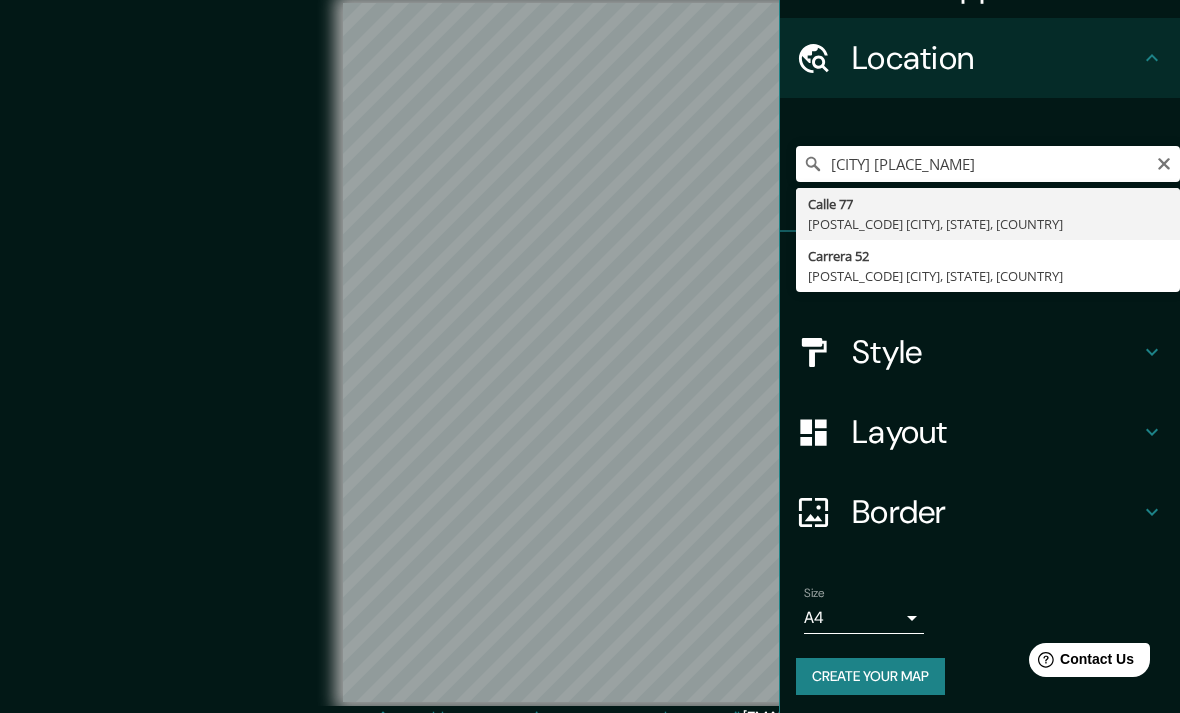 type on "[STREET] 52, 050030 [CITY], [STATE], [COUNTRY]" 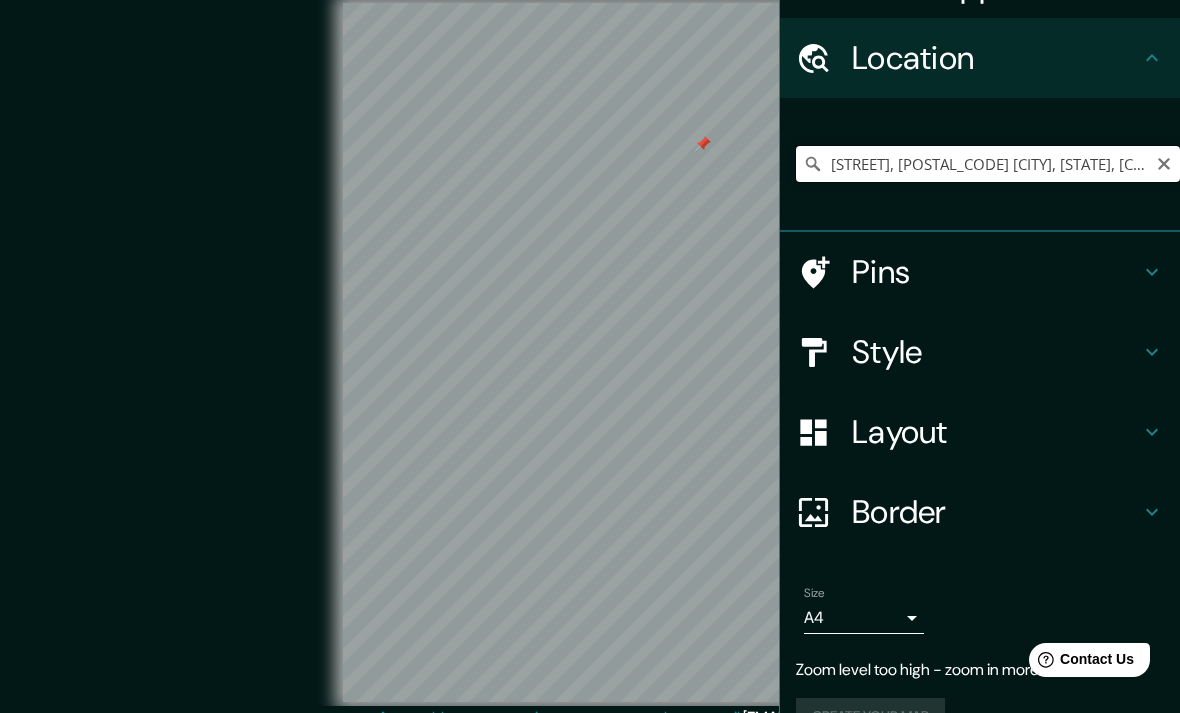 click on "[STREET] 52, 050030 [CITY], [STATE], [COUNTRY]" at bounding box center (988, 164) 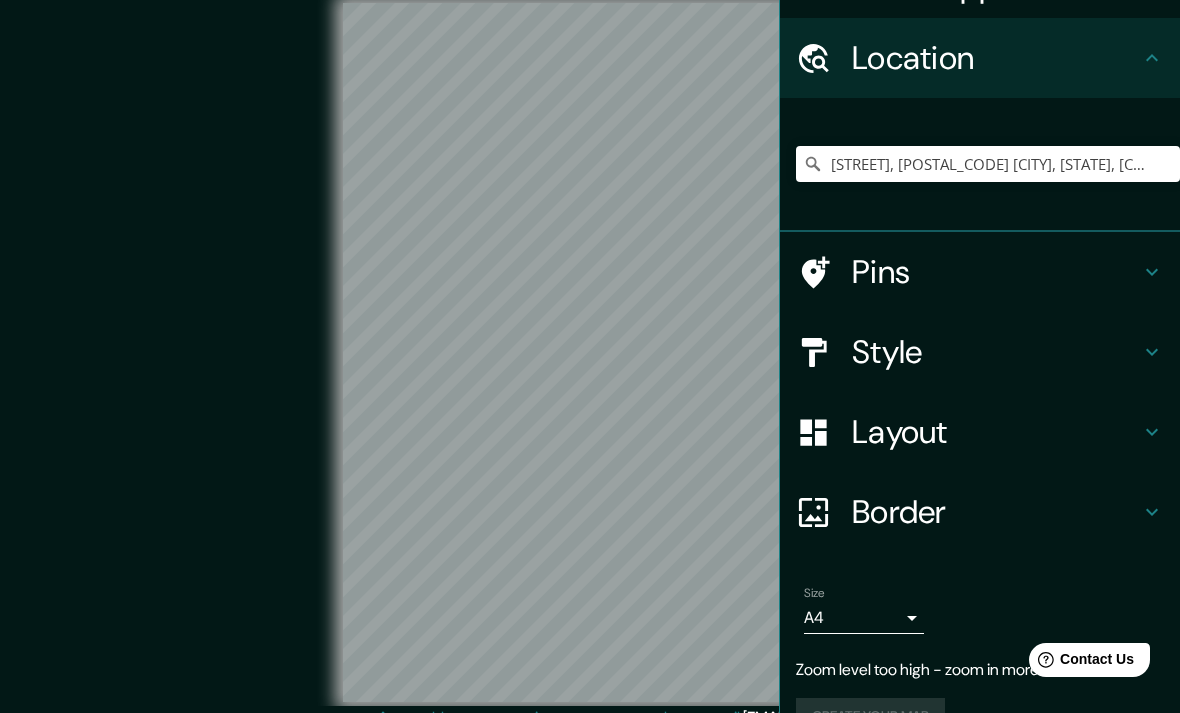 click on "© Mapbox   © OpenStreetMap   Improve this map" at bounding box center [590, 353] 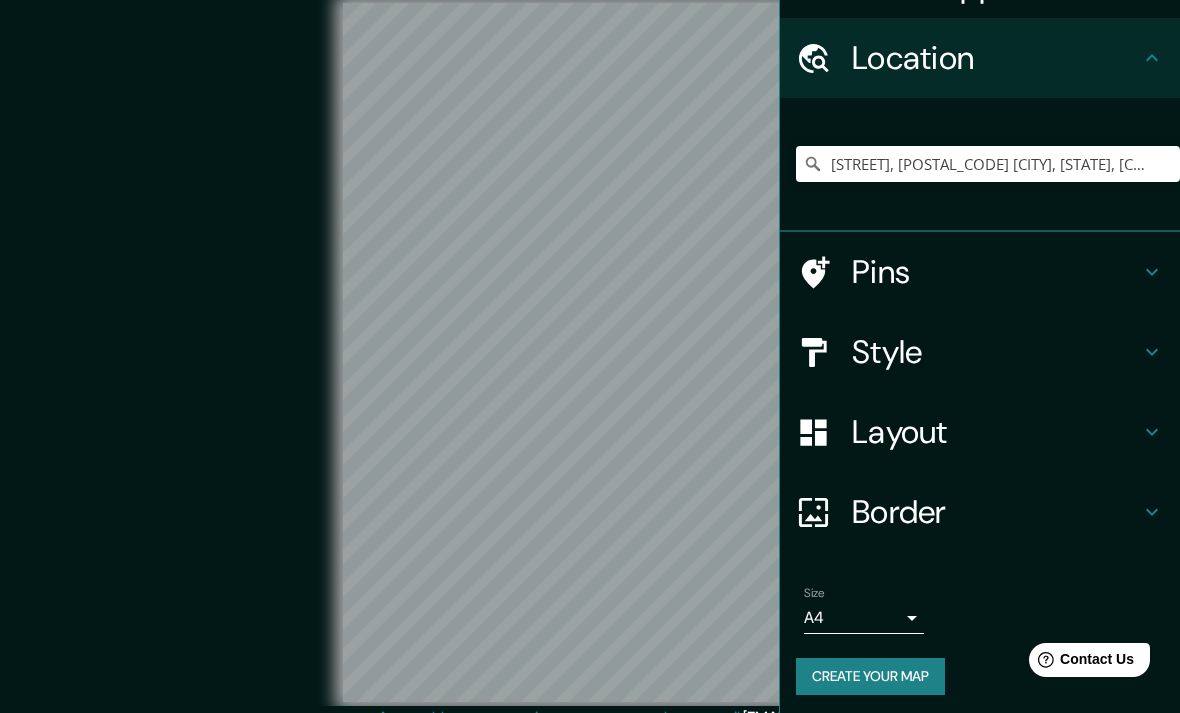 click on "Pins" at bounding box center (996, 272) 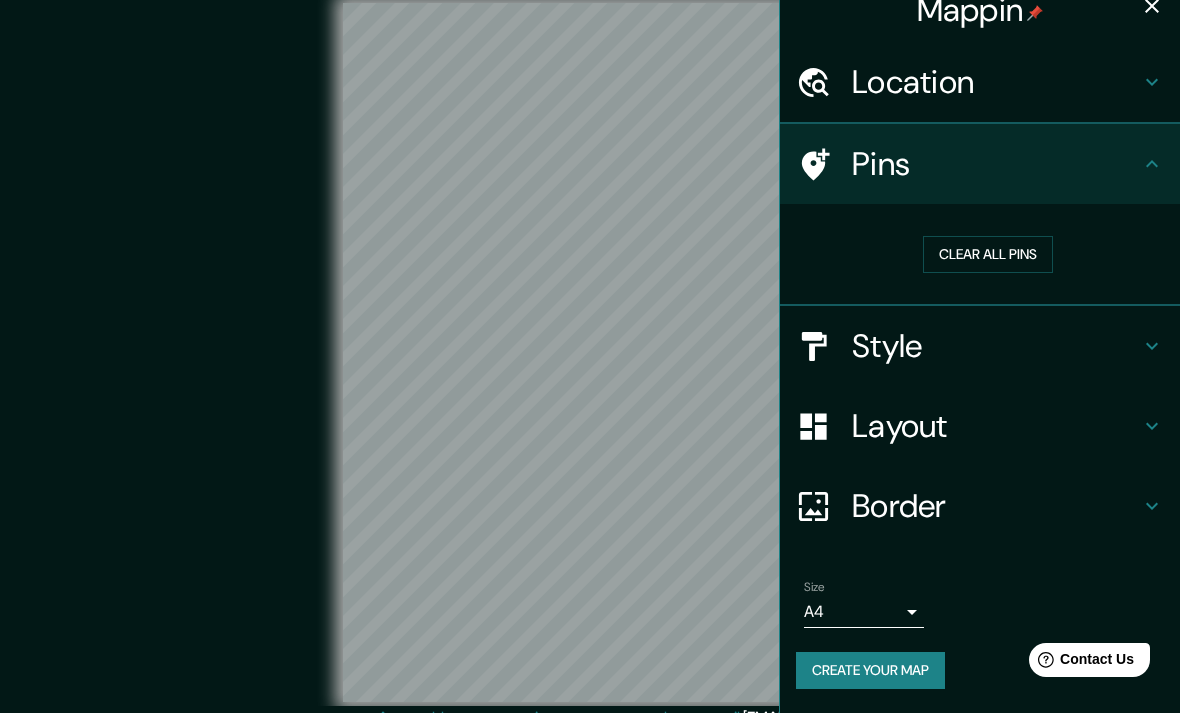 scroll, scrollTop: 16, scrollLeft: 0, axis: vertical 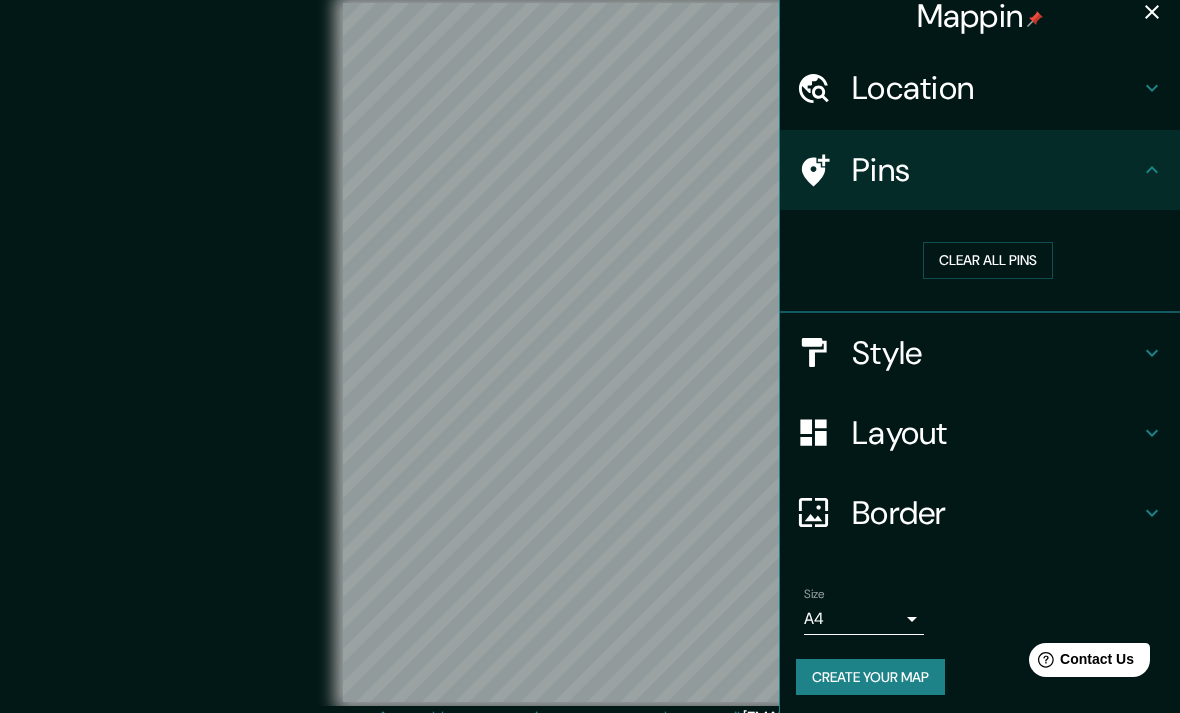 click on "Style" at bounding box center (996, 353) 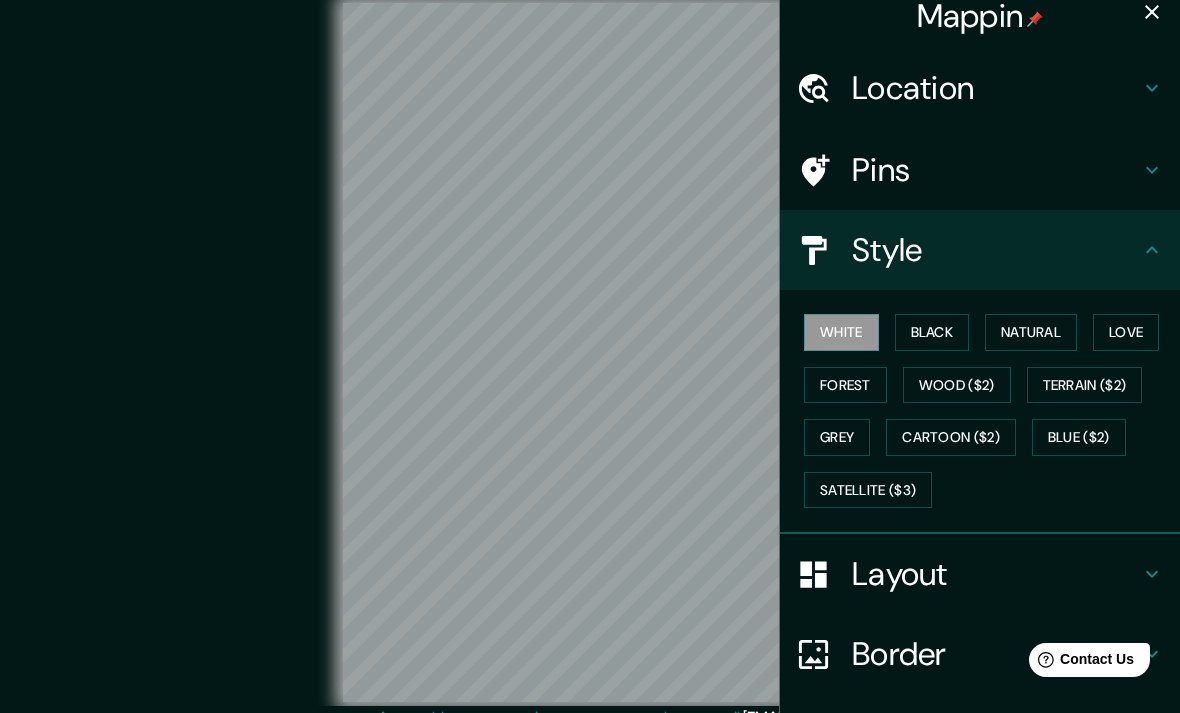 click on "Black" at bounding box center [932, 332] 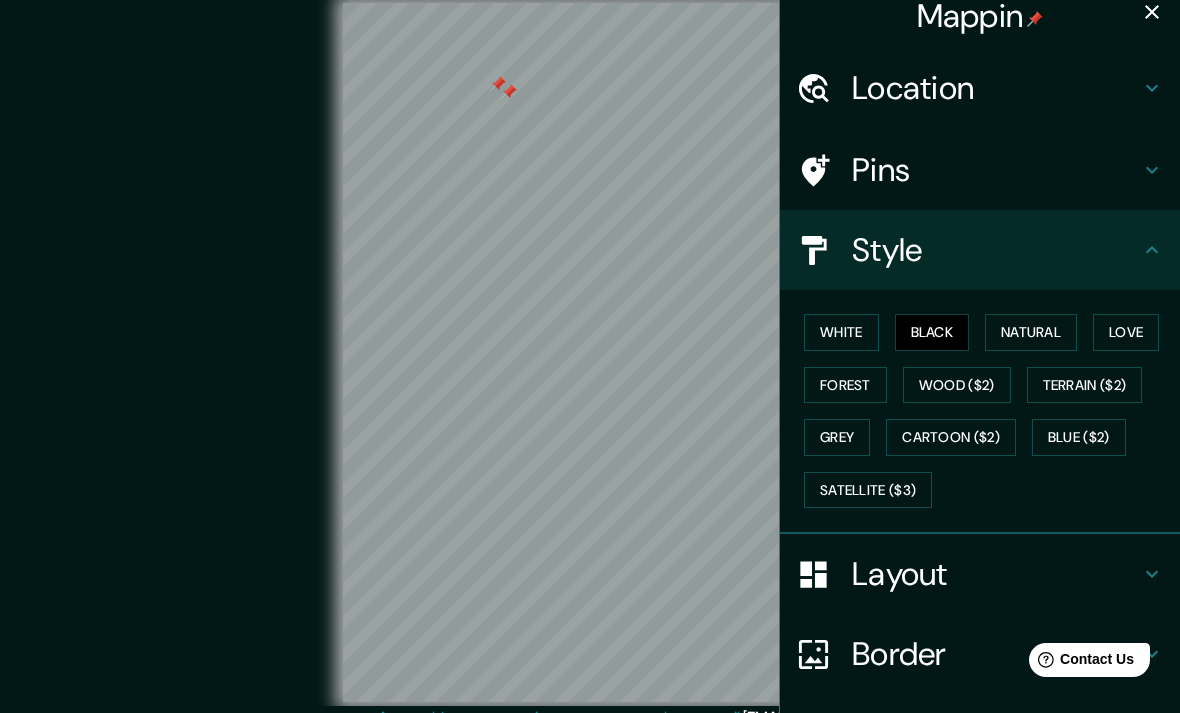 click 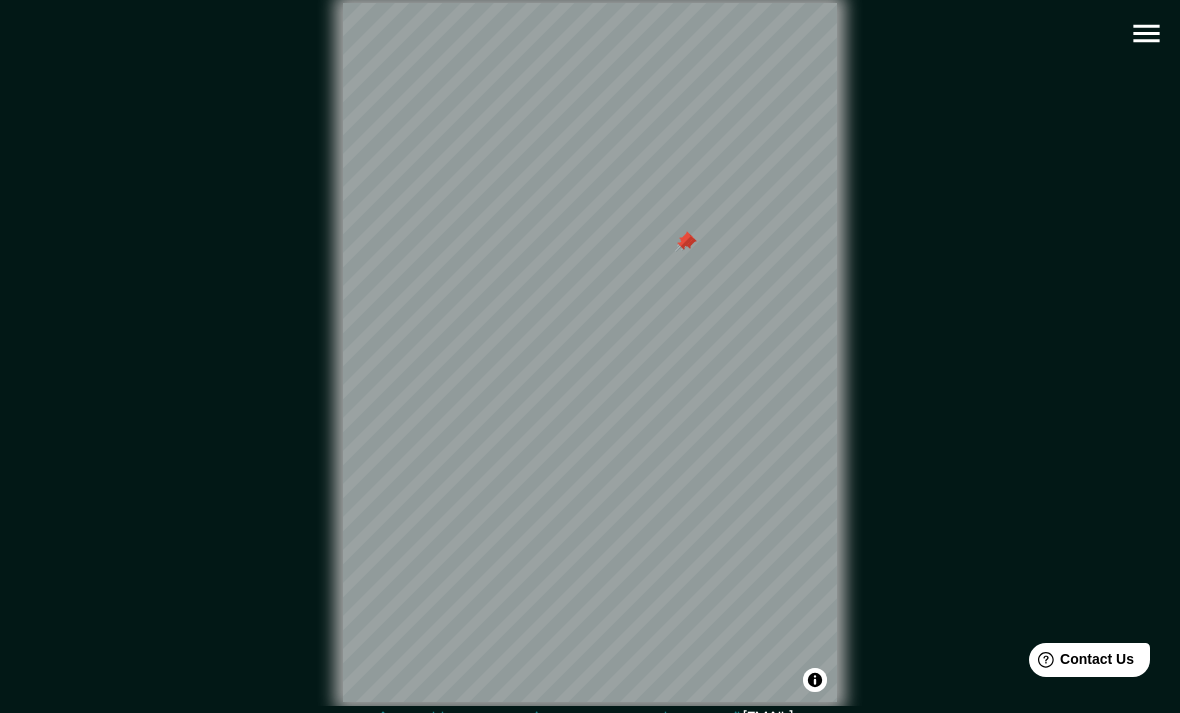 click 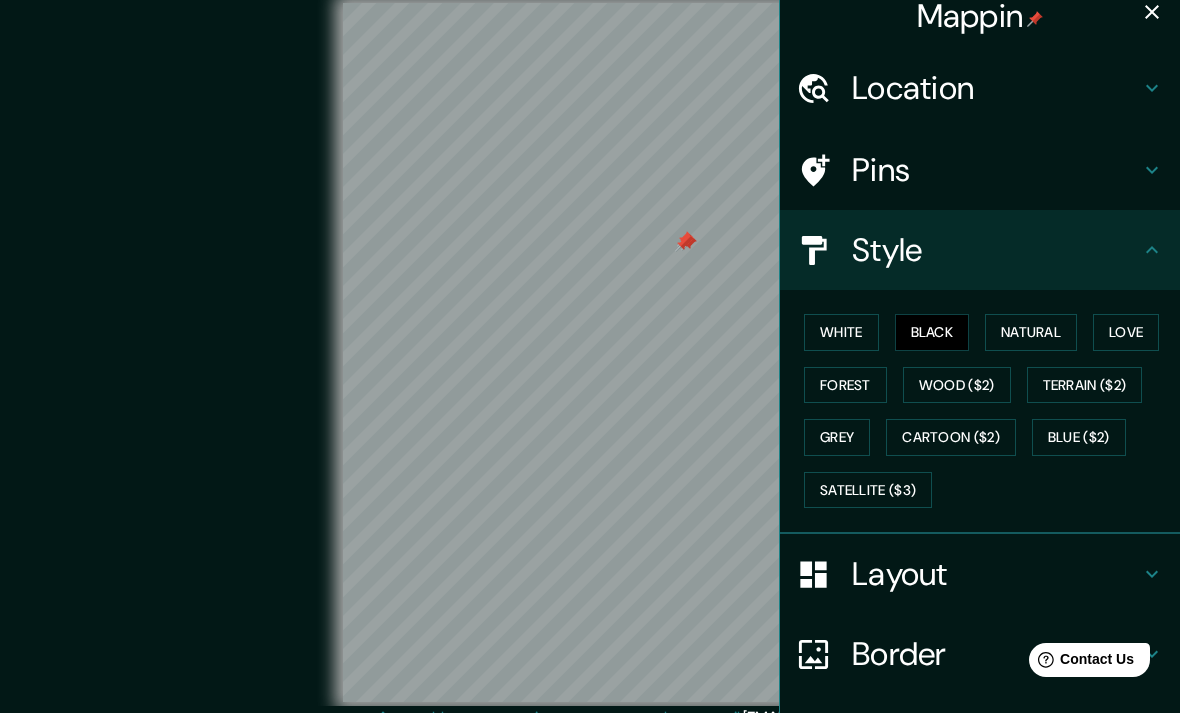 click on "Pins" at bounding box center [996, 170] 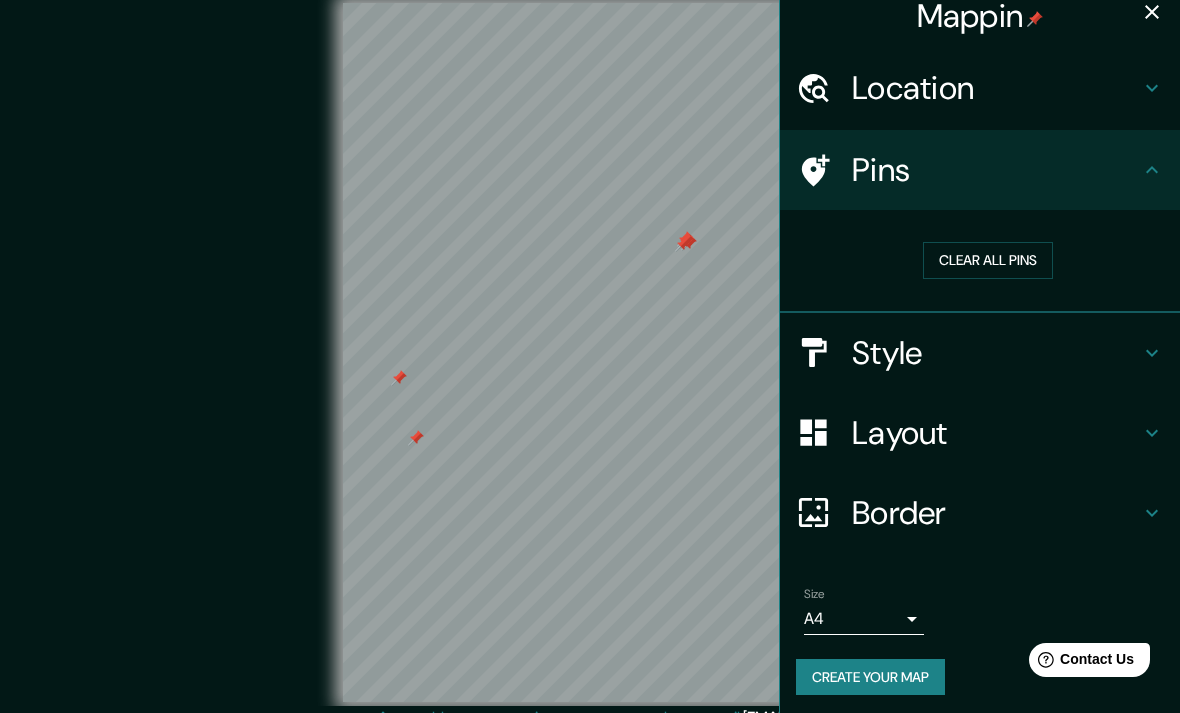 click 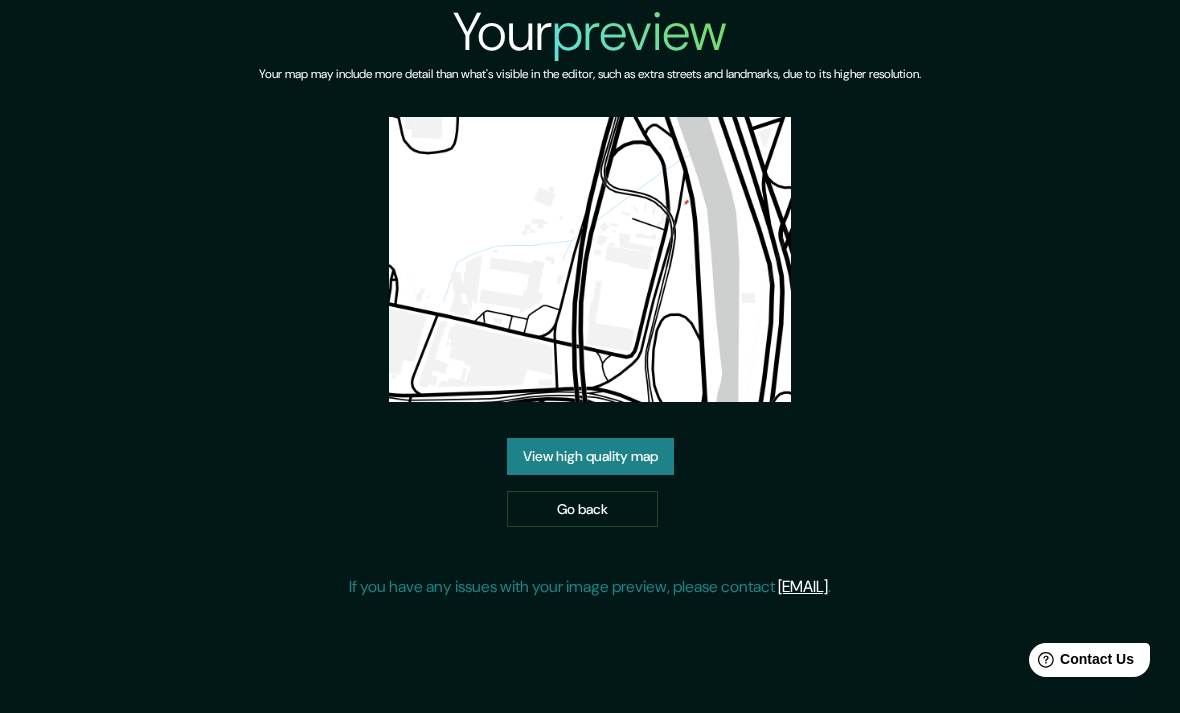 click on "Go back" at bounding box center [582, 509] 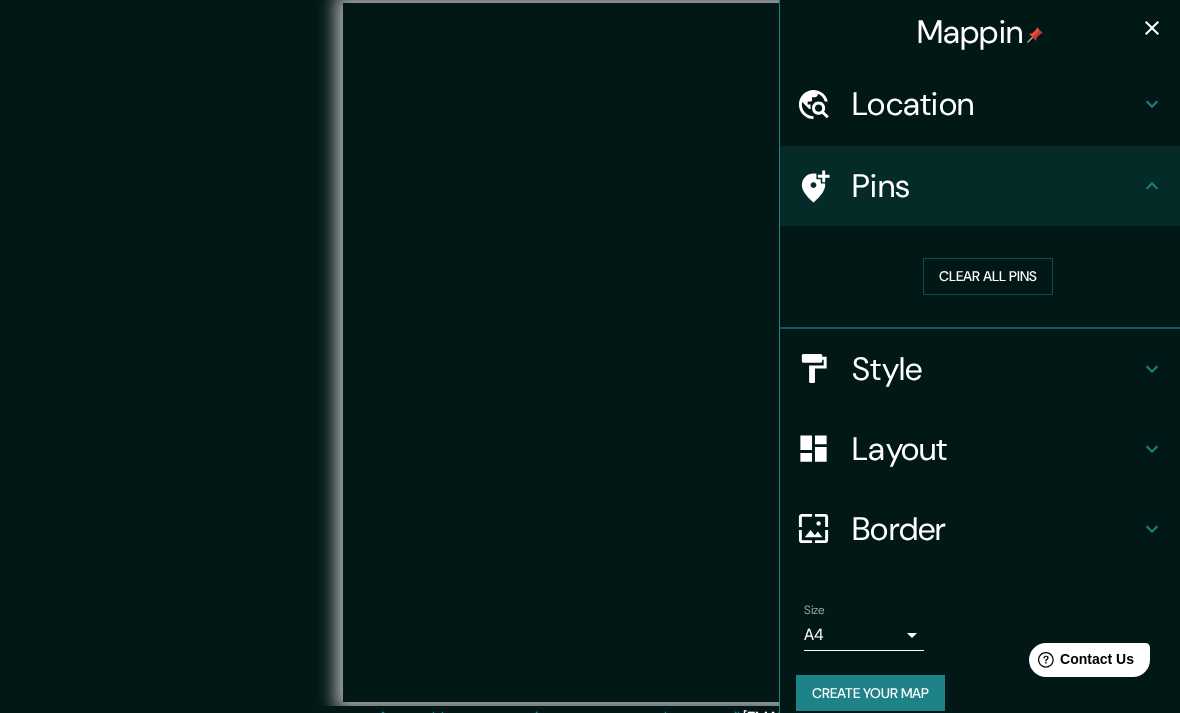 click on "Mappin" at bounding box center [980, 32] 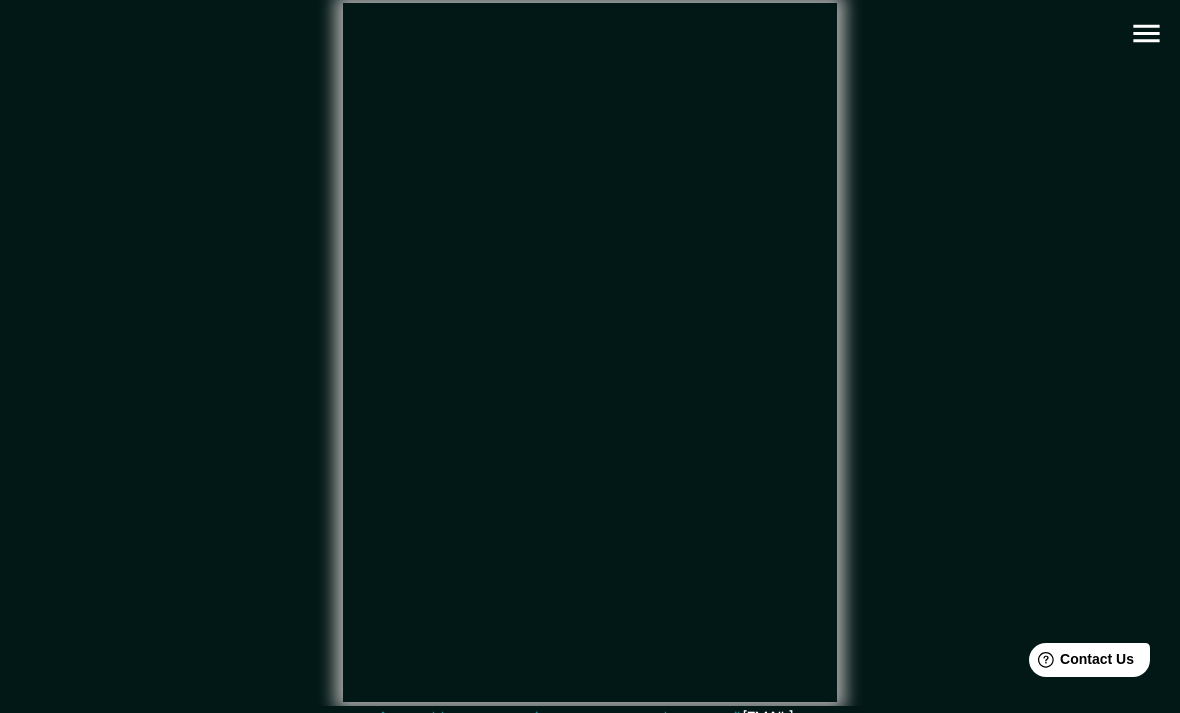 click 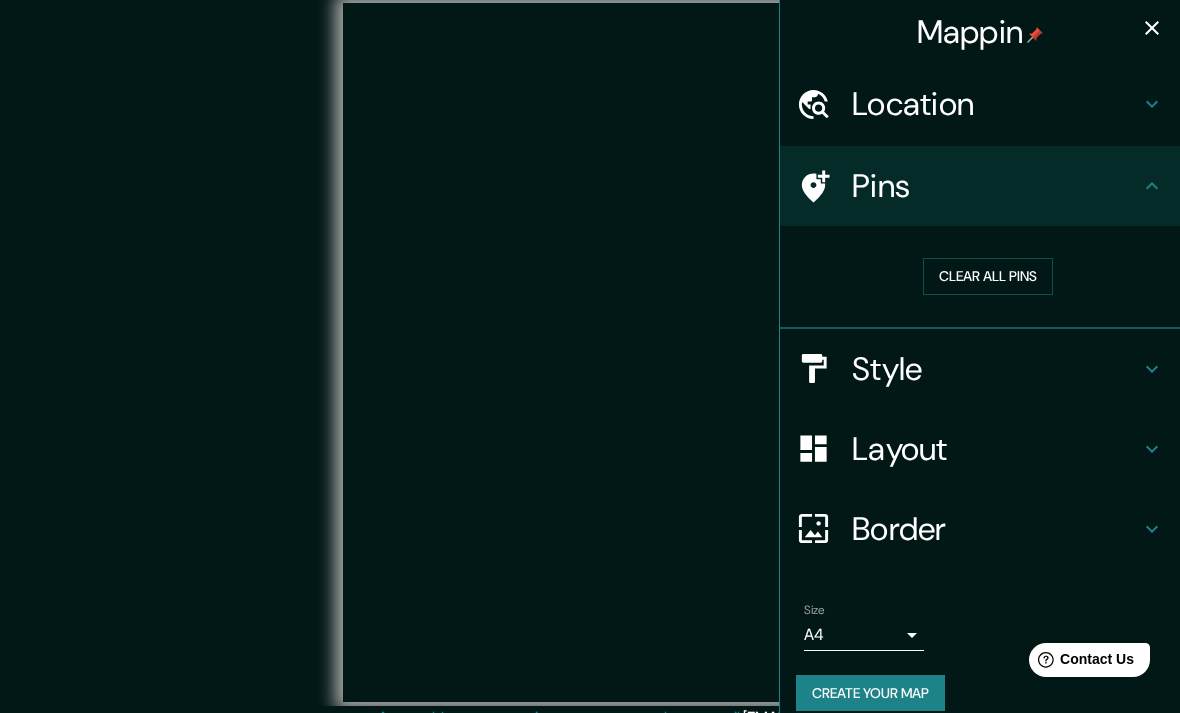 click on "Location" at bounding box center [996, 104] 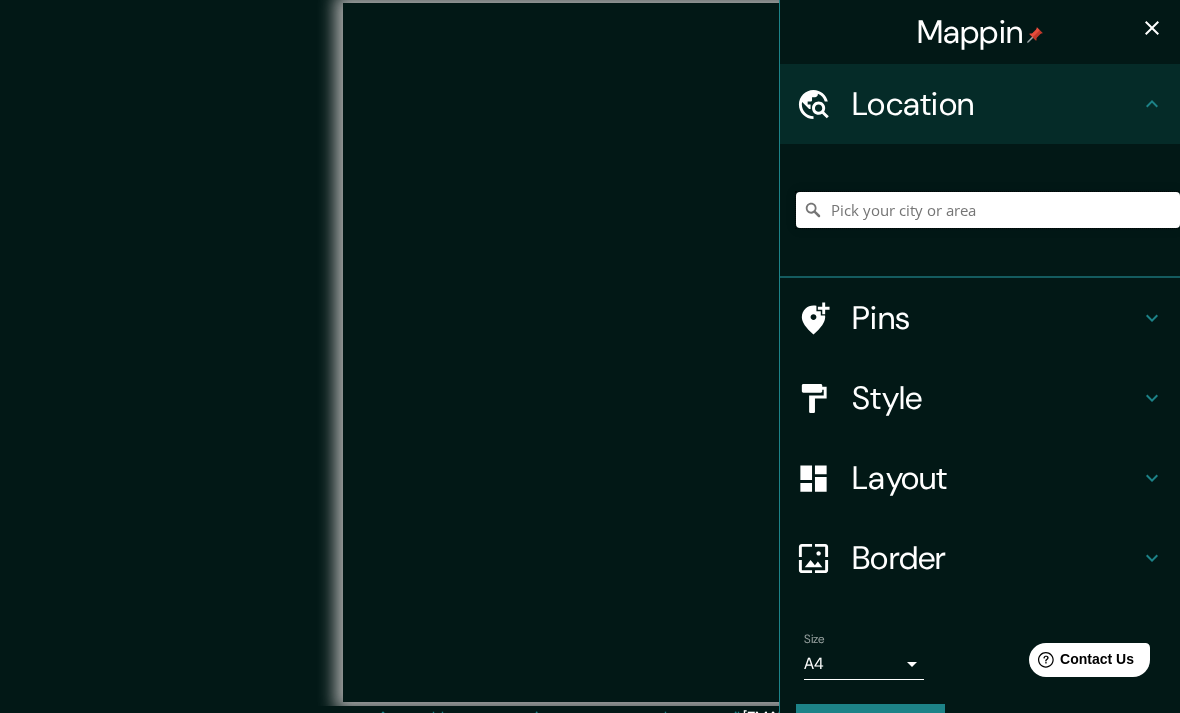 click at bounding box center (988, 210) 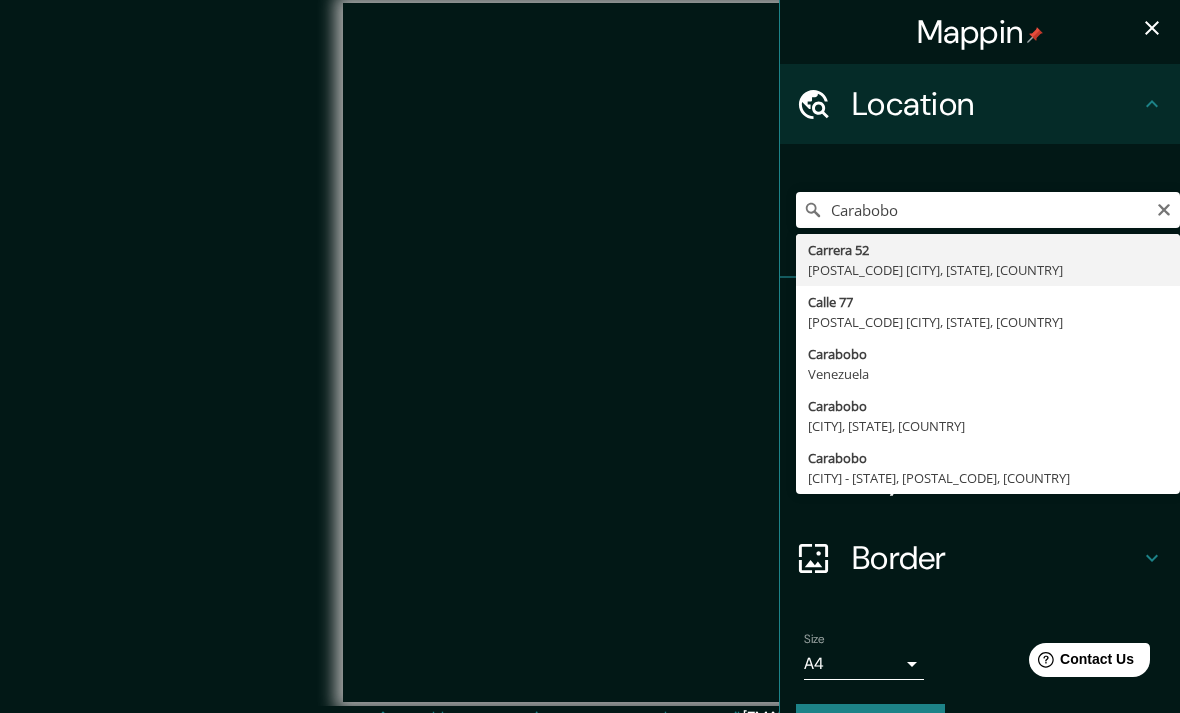 type on "[STREET] 52, 050030 [CITY], [STATE], [COUNTRY]" 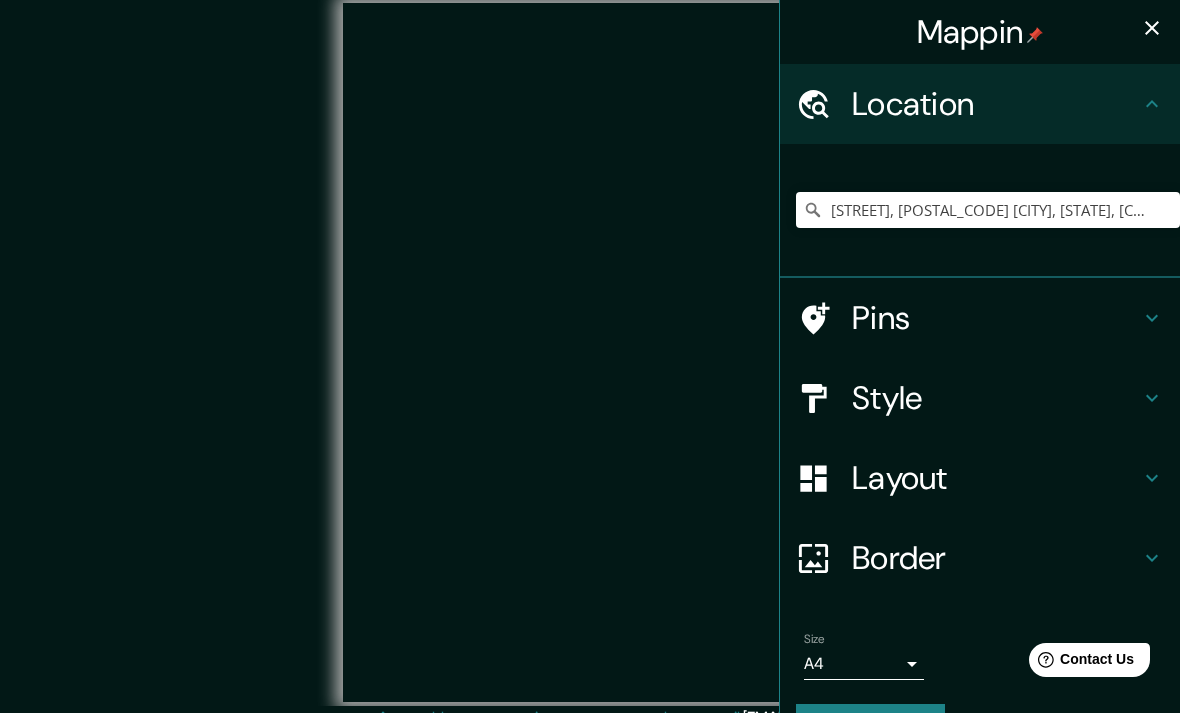 click at bounding box center [590, 353] 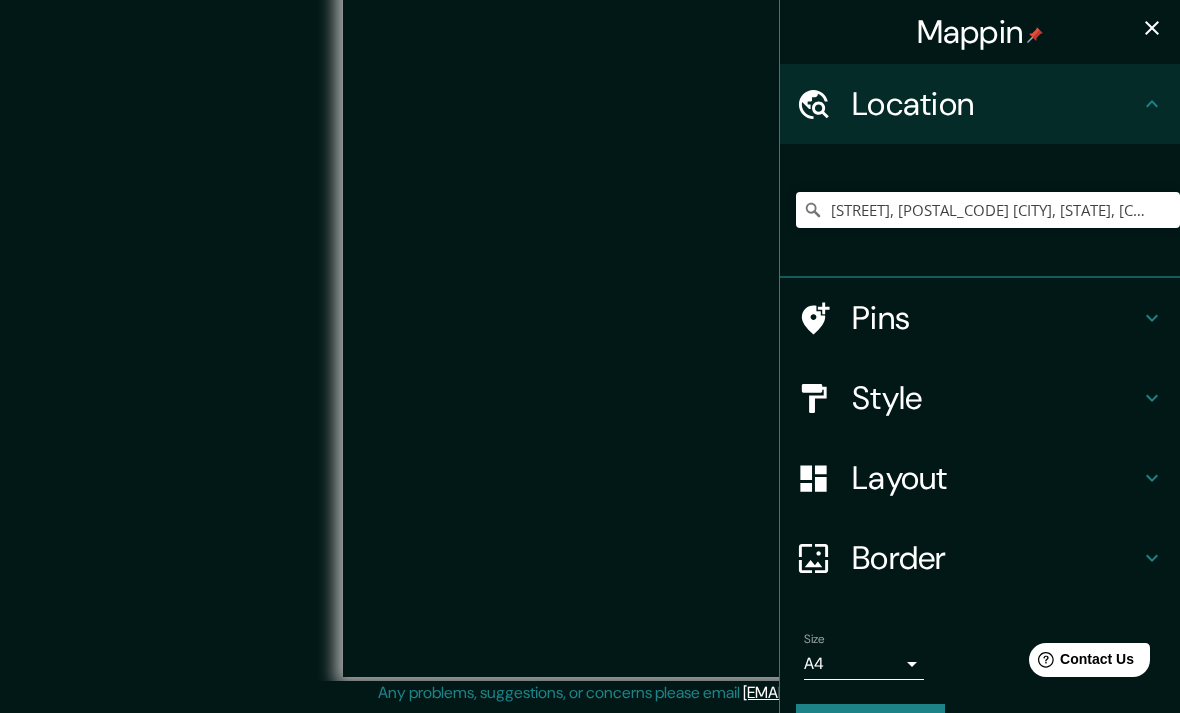 scroll, scrollTop: 0, scrollLeft: 0, axis: both 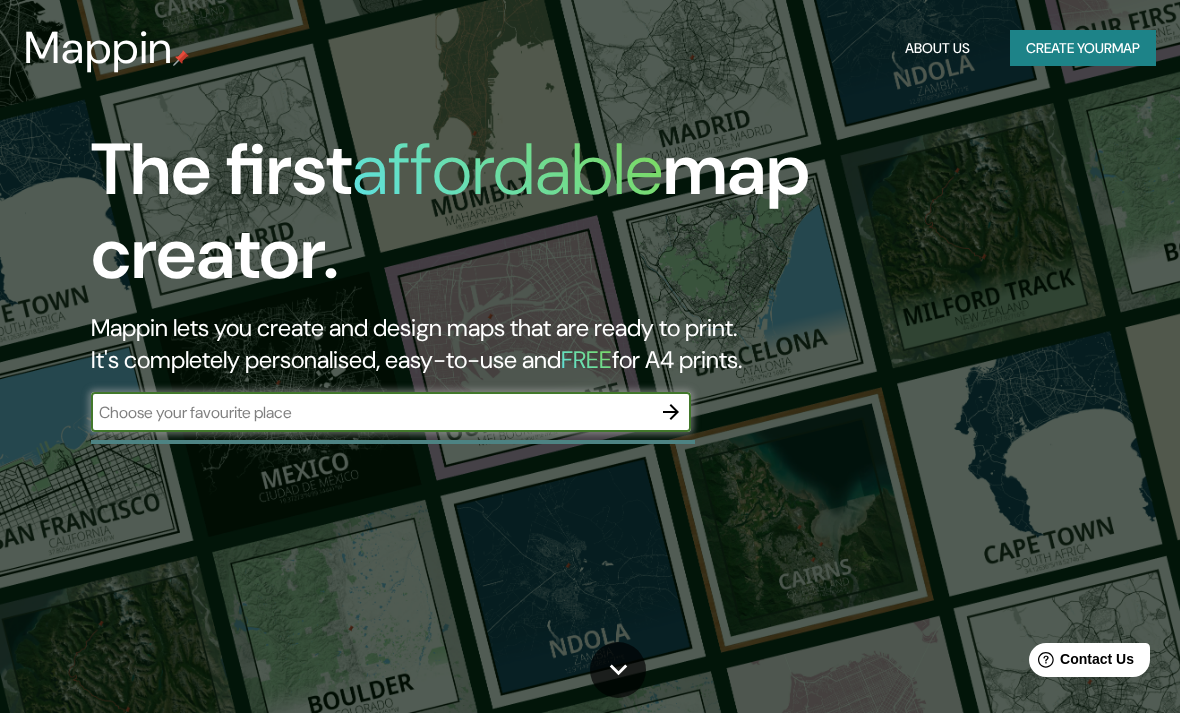 click on "Create your   map" at bounding box center (1083, 48) 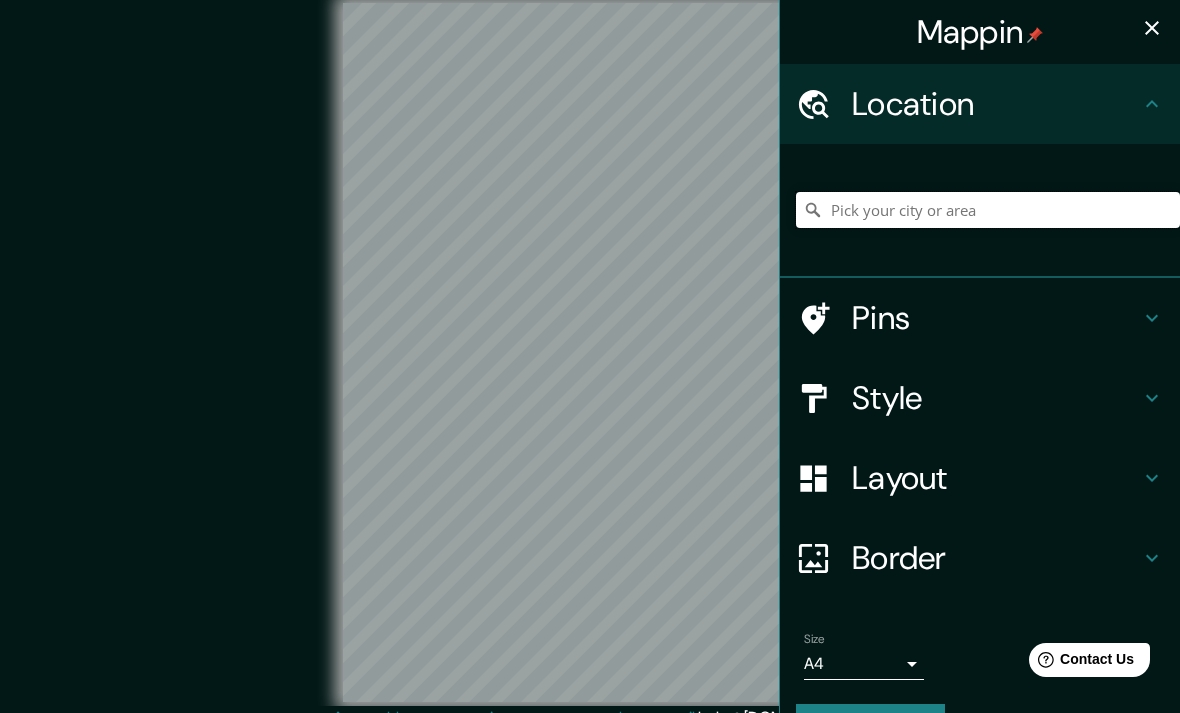click at bounding box center [988, 210] 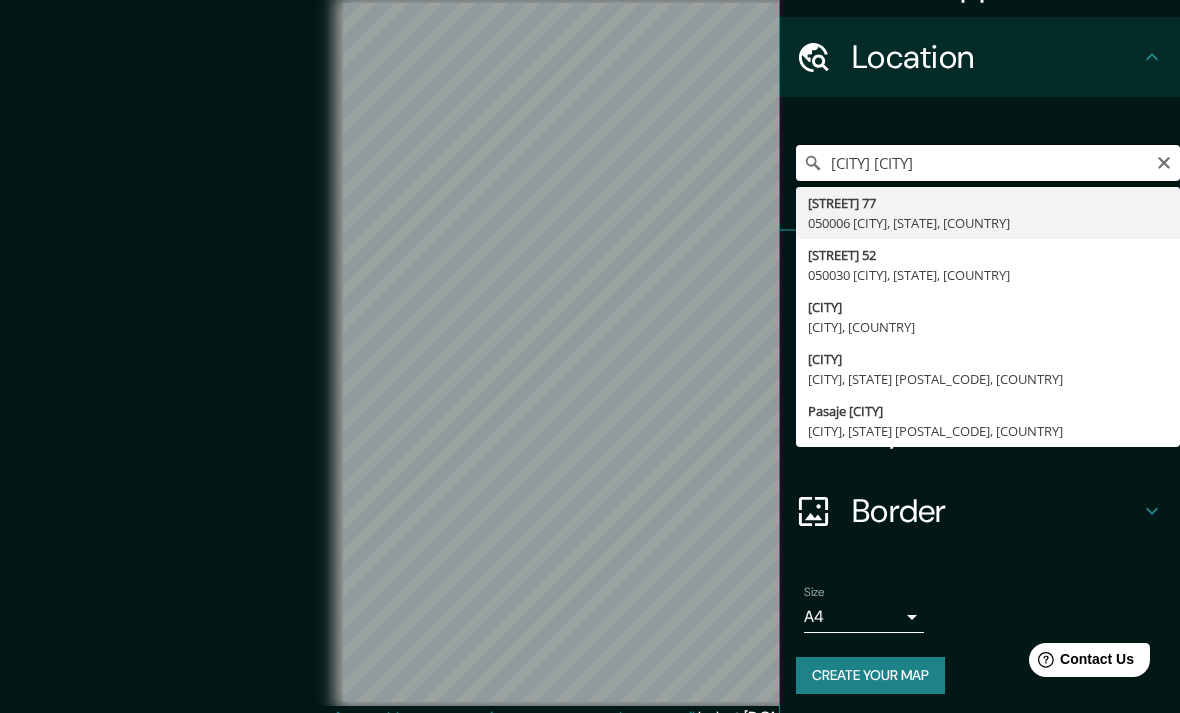 scroll, scrollTop: 46, scrollLeft: 0, axis: vertical 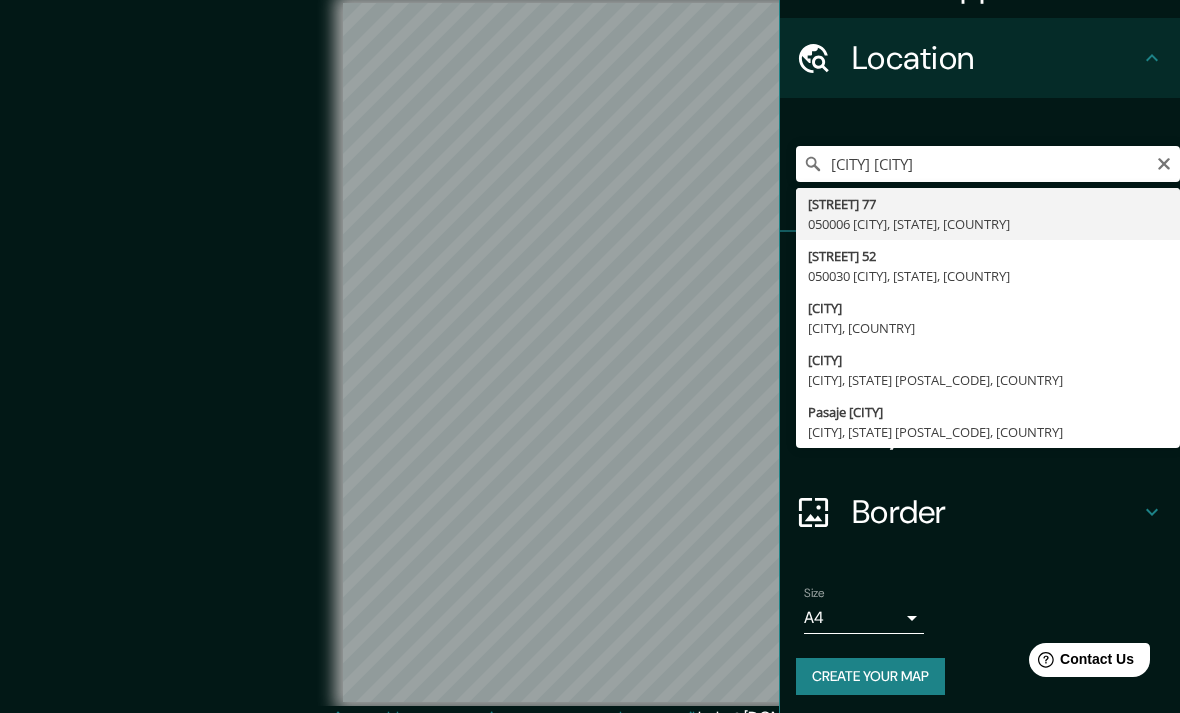 type on "[STREET] 52, 050030 [CITY], [STATE], [COUNTRY]" 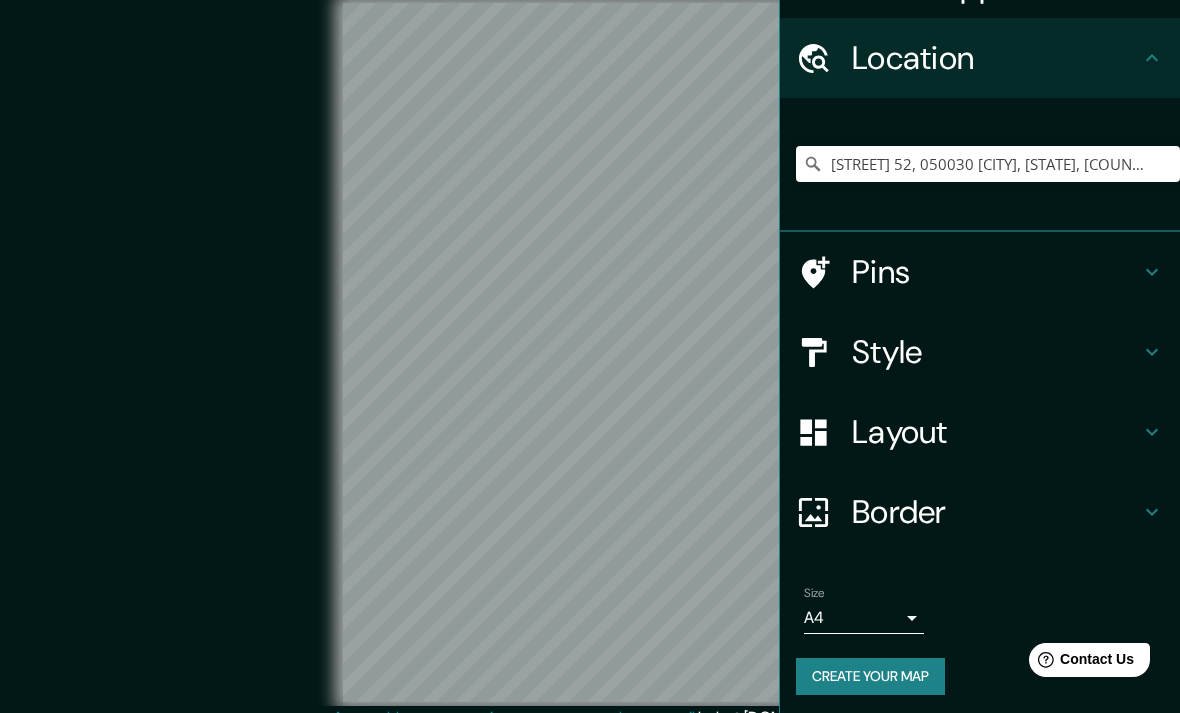 click on "© Mapbox   © OpenStreetMap   Improve this map" at bounding box center [590, 353] 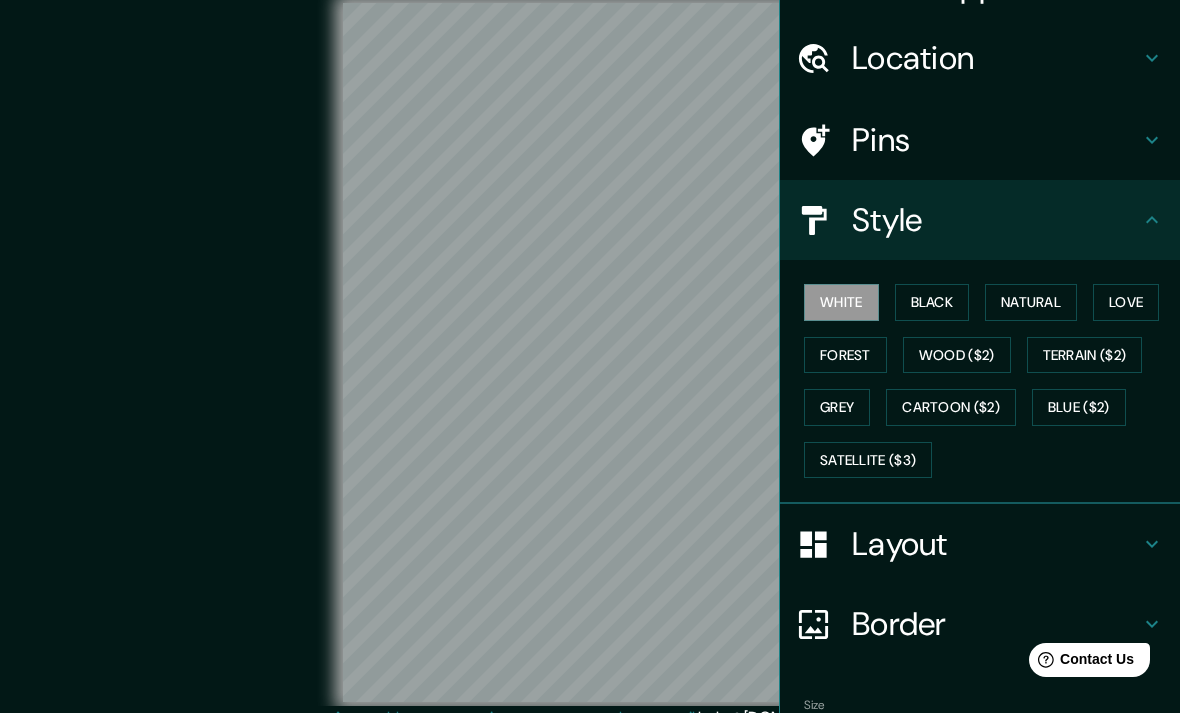 click on "Black" at bounding box center [932, 302] 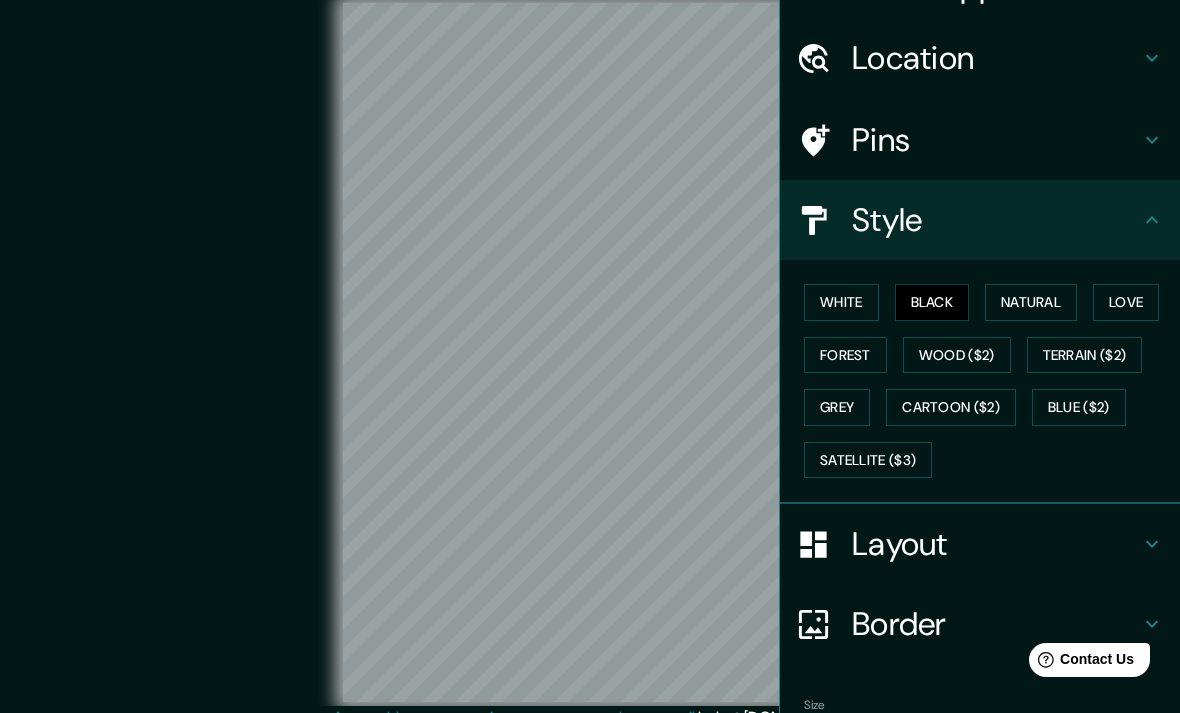 click on "Natural" at bounding box center [1031, 302] 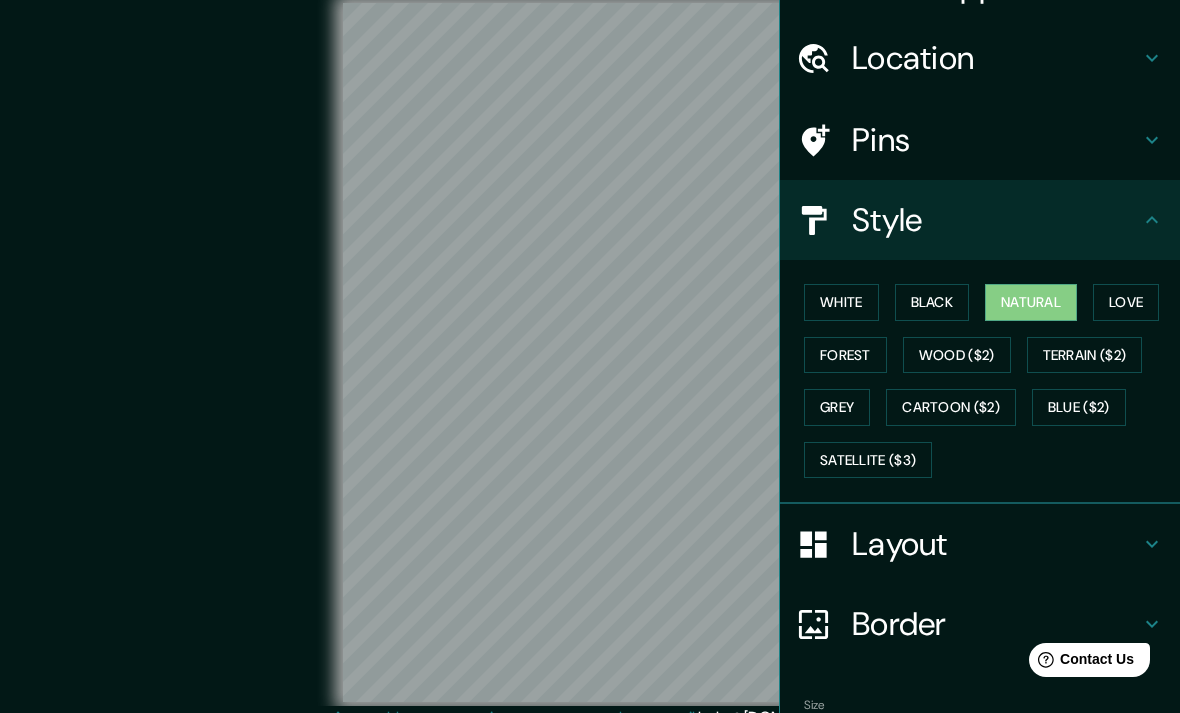 click on "Love" at bounding box center [1126, 302] 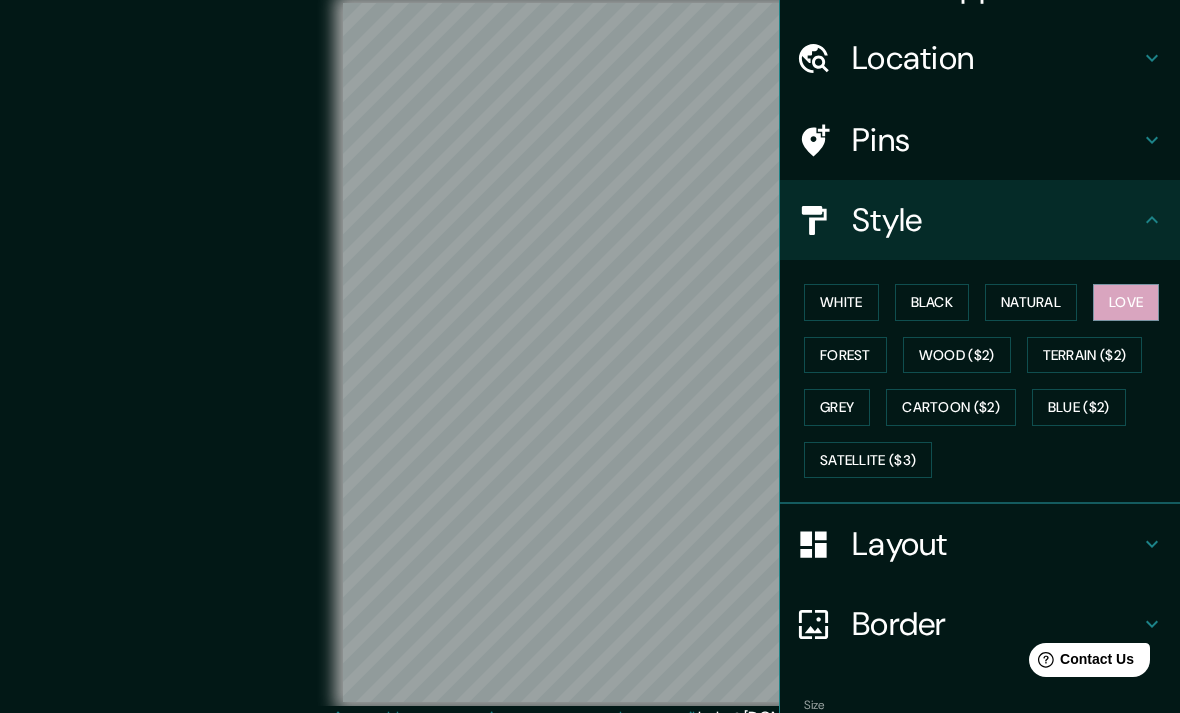 click on "Forest" at bounding box center (845, 355) 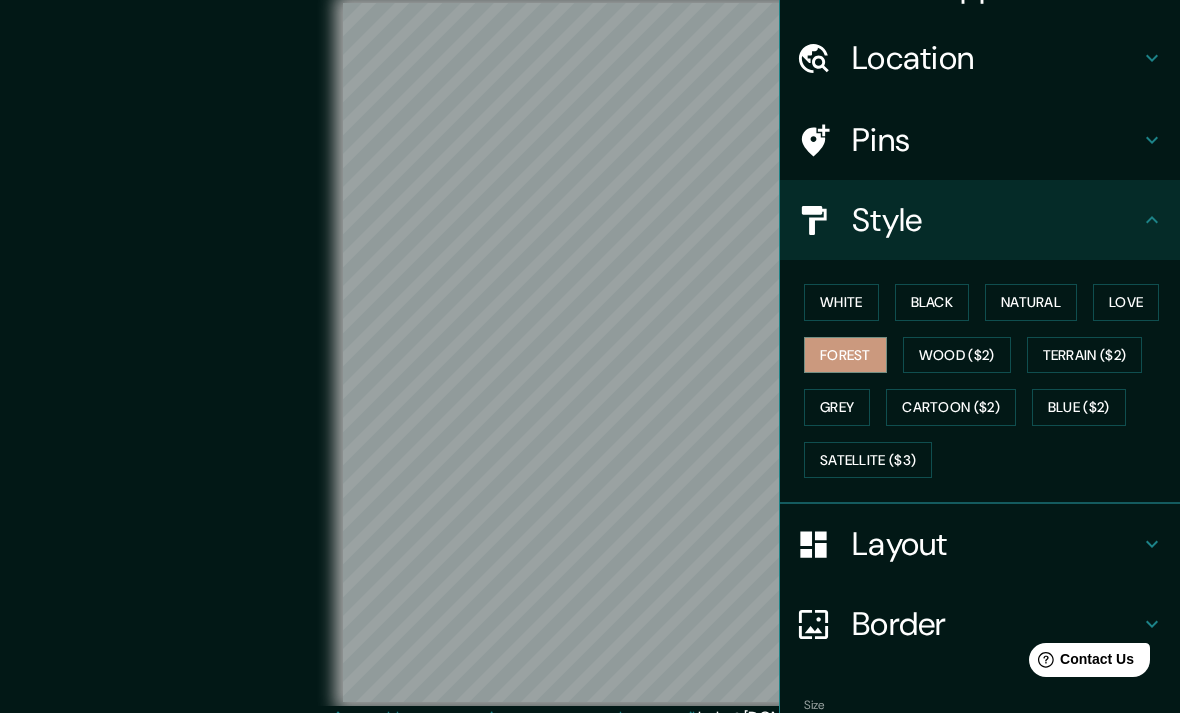 click on "Wood ($2)" at bounding box center (957, 355) 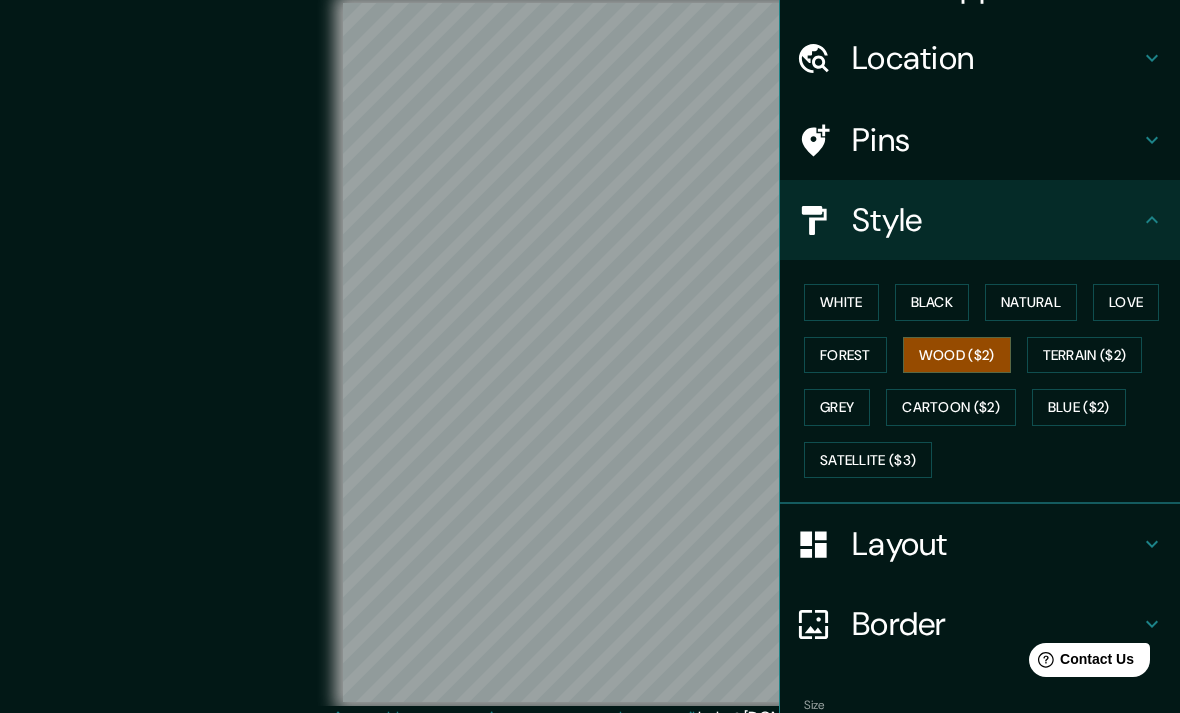 click on "Natural" at bounding box center (1031, 302) 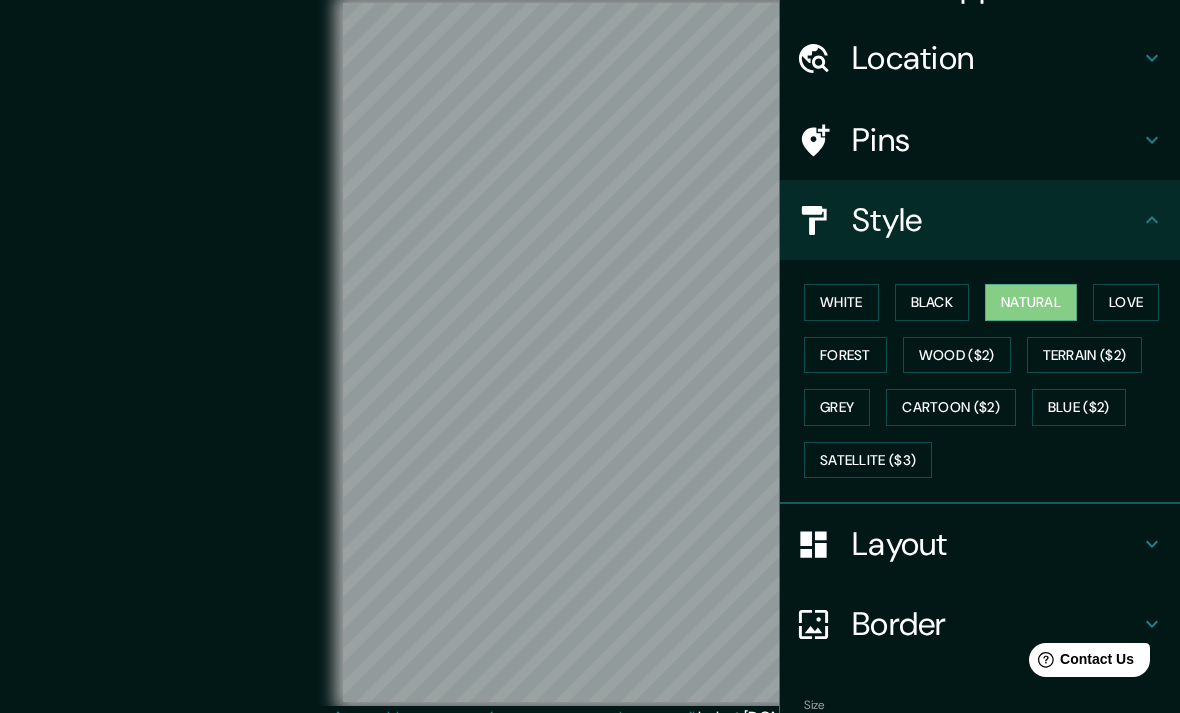 click on "Black" at bounding box center (932, 302) 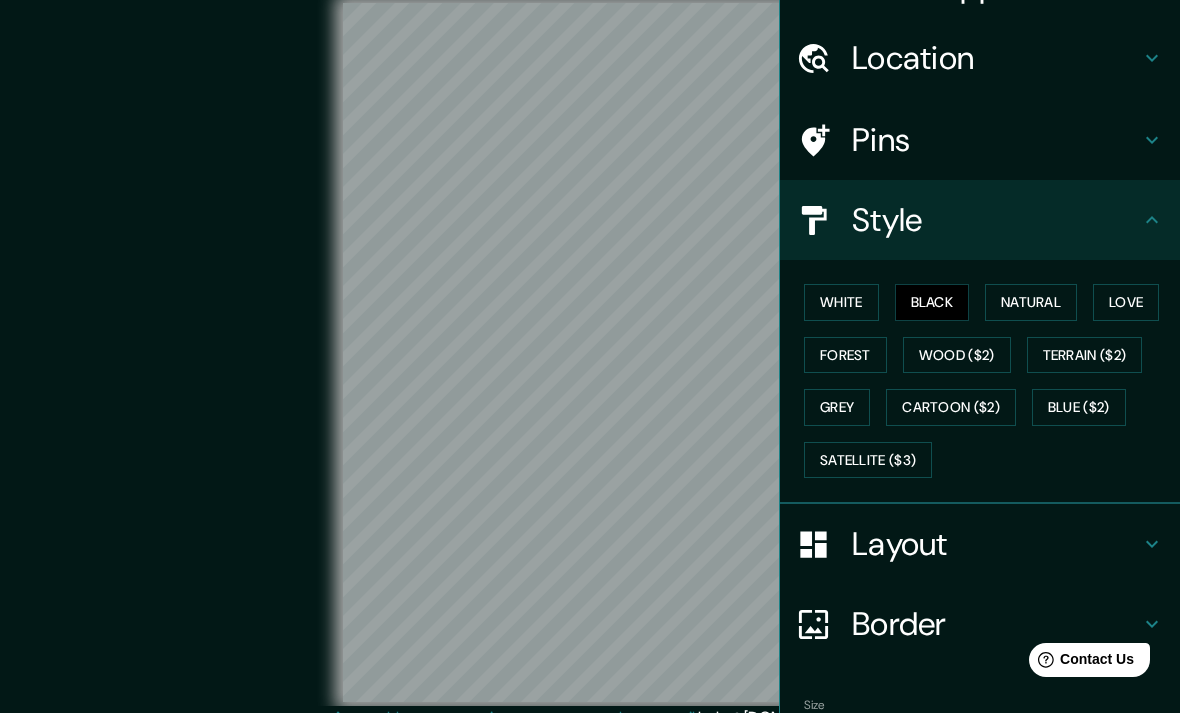 click on "Black" at bounding box center (932, 302) 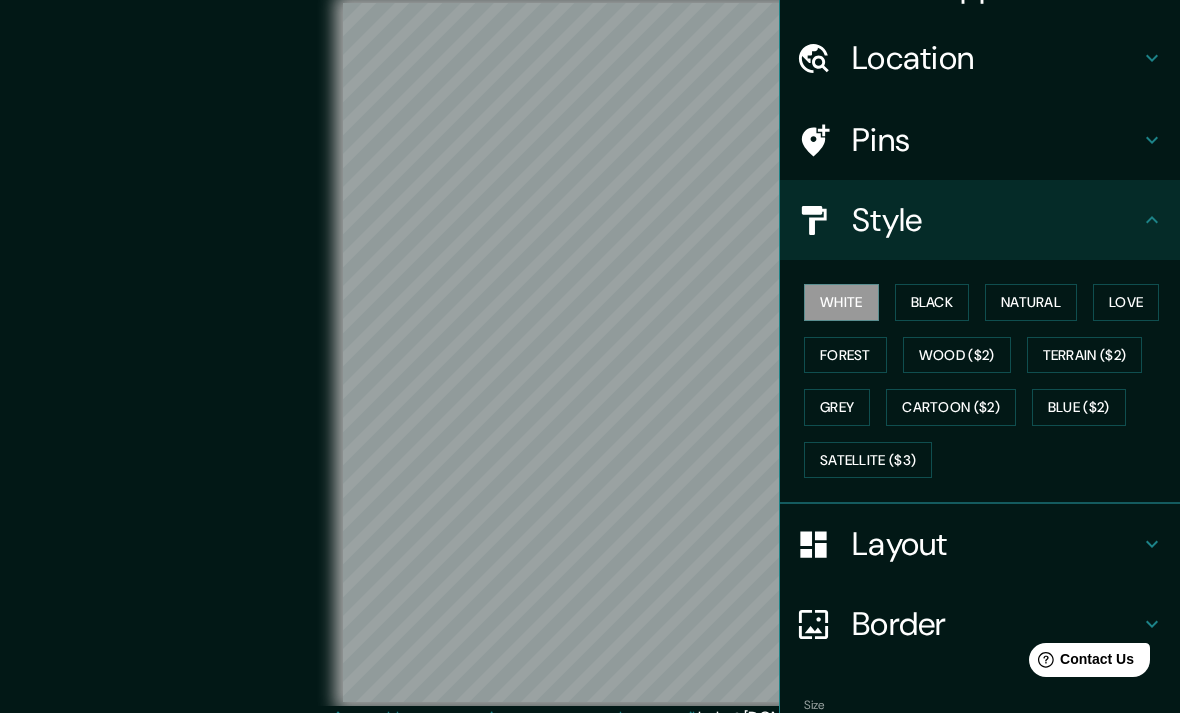 click on "Black" at bounding box center (932, 302) 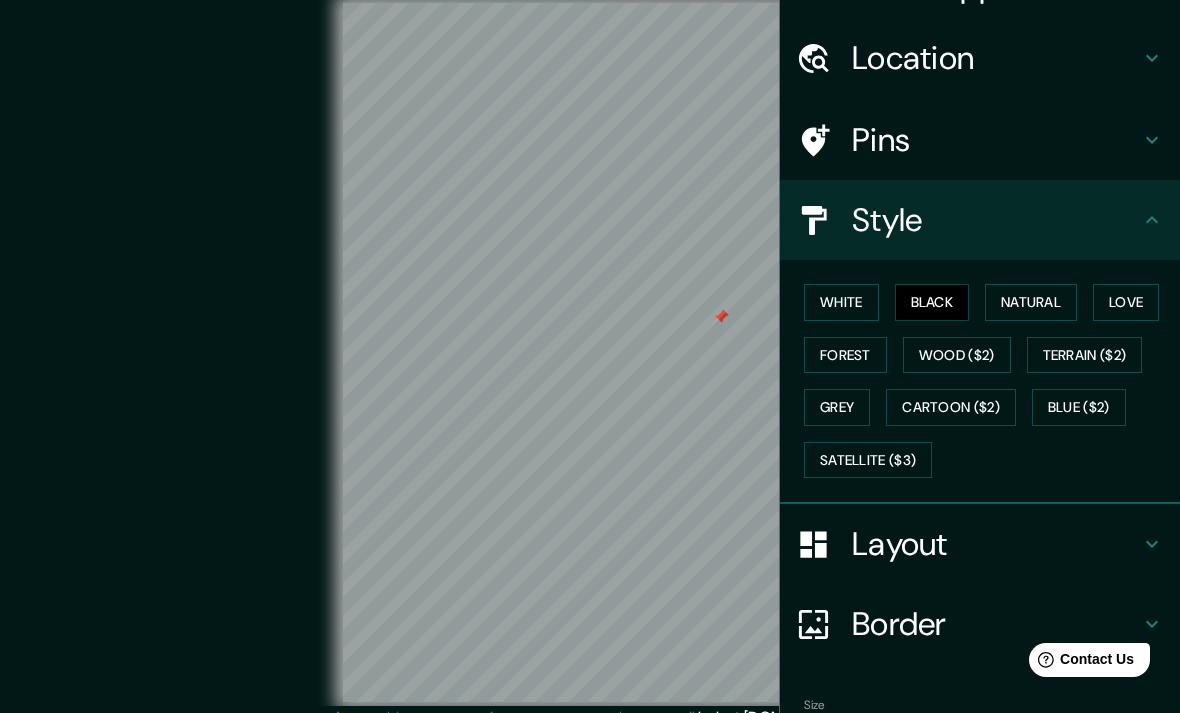 click on "Border" at bounding box center [996, 624] 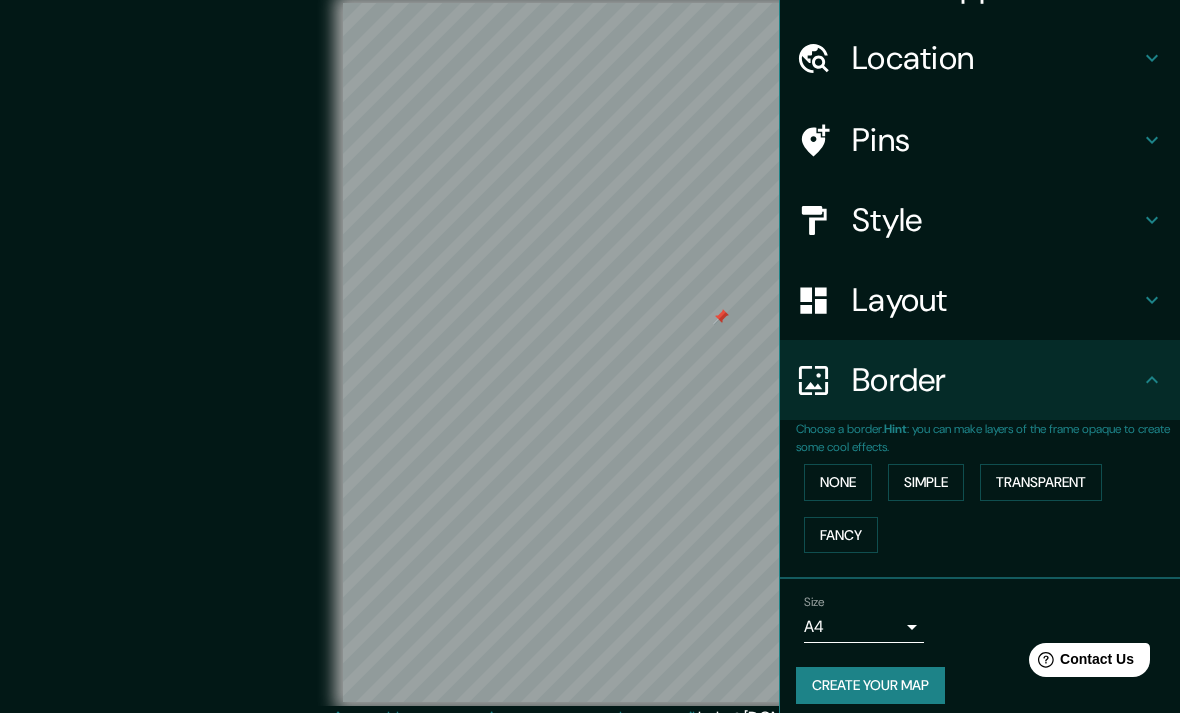 click on "None" at bounding box center [838, 482] 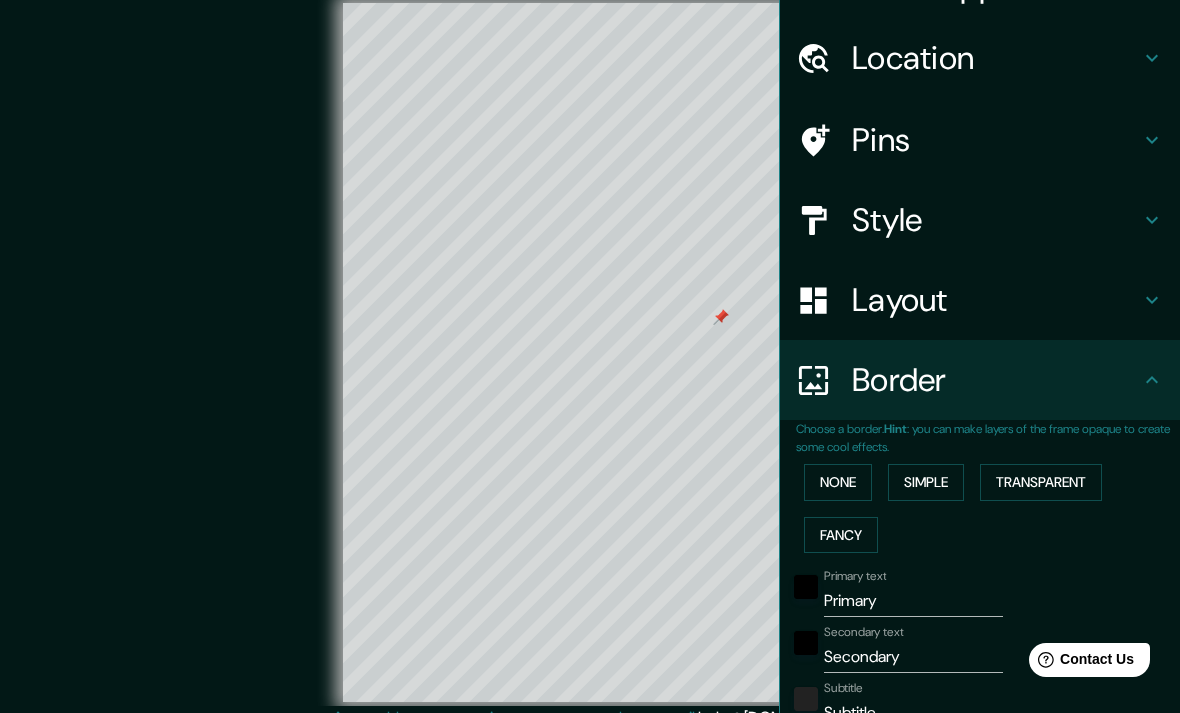 click on "None" at bounding box center [838, 482] 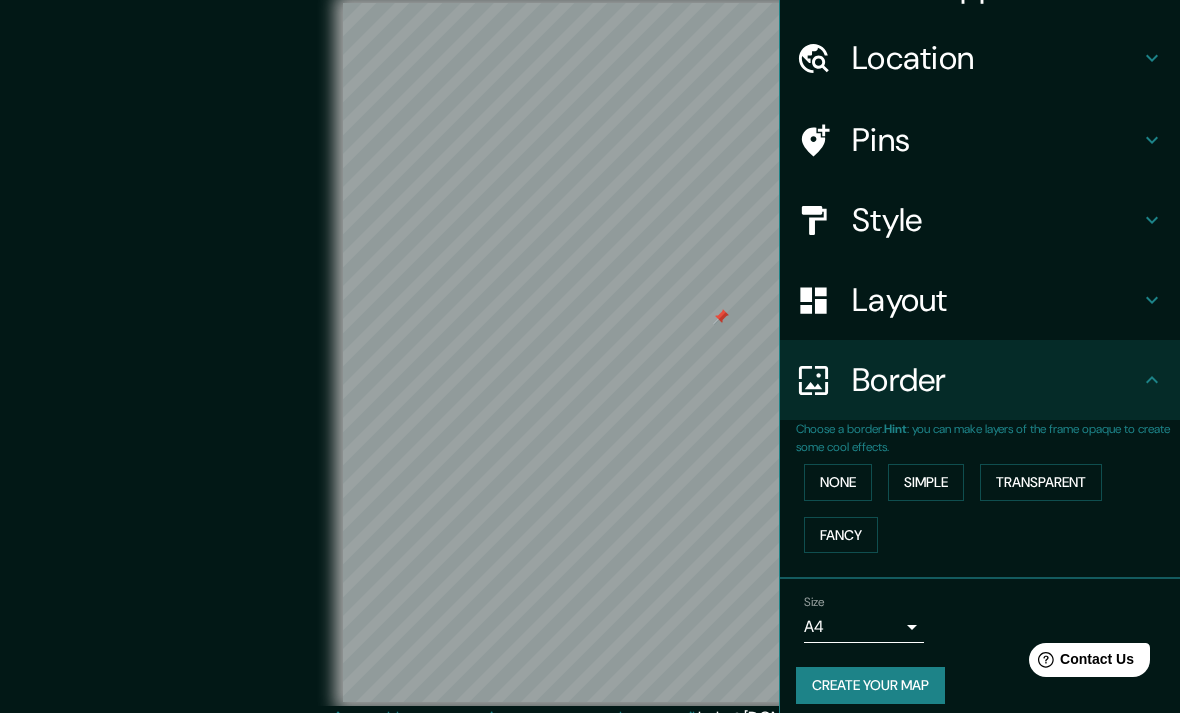click on "Layout" at bounding box center (996, 300) 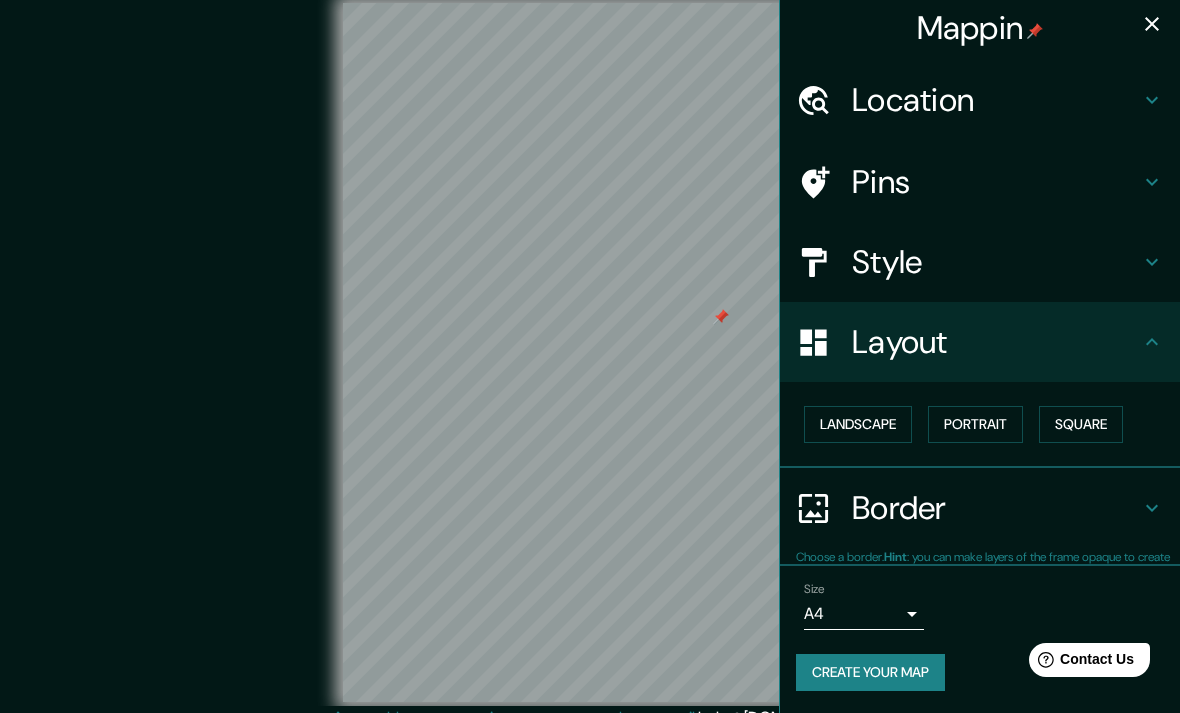 scroll, scrollTop: 0, scrollLeft: 0, axis: both 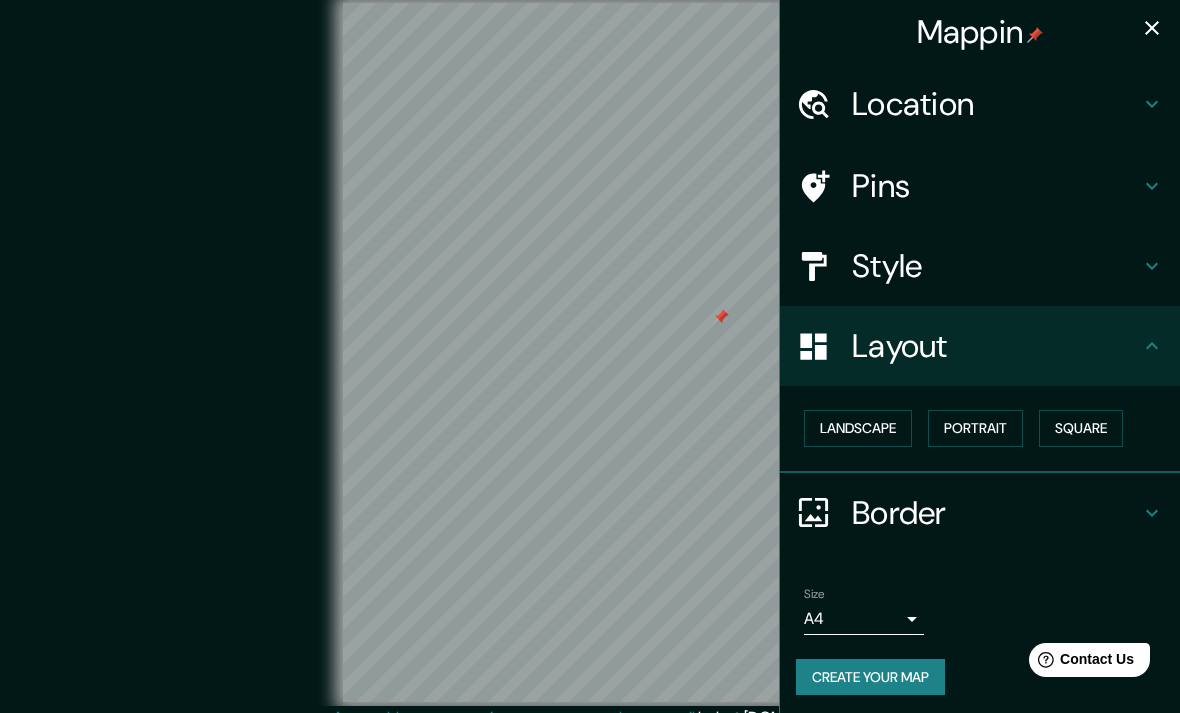 click on "Portrait" at bounding box center (975, 428) 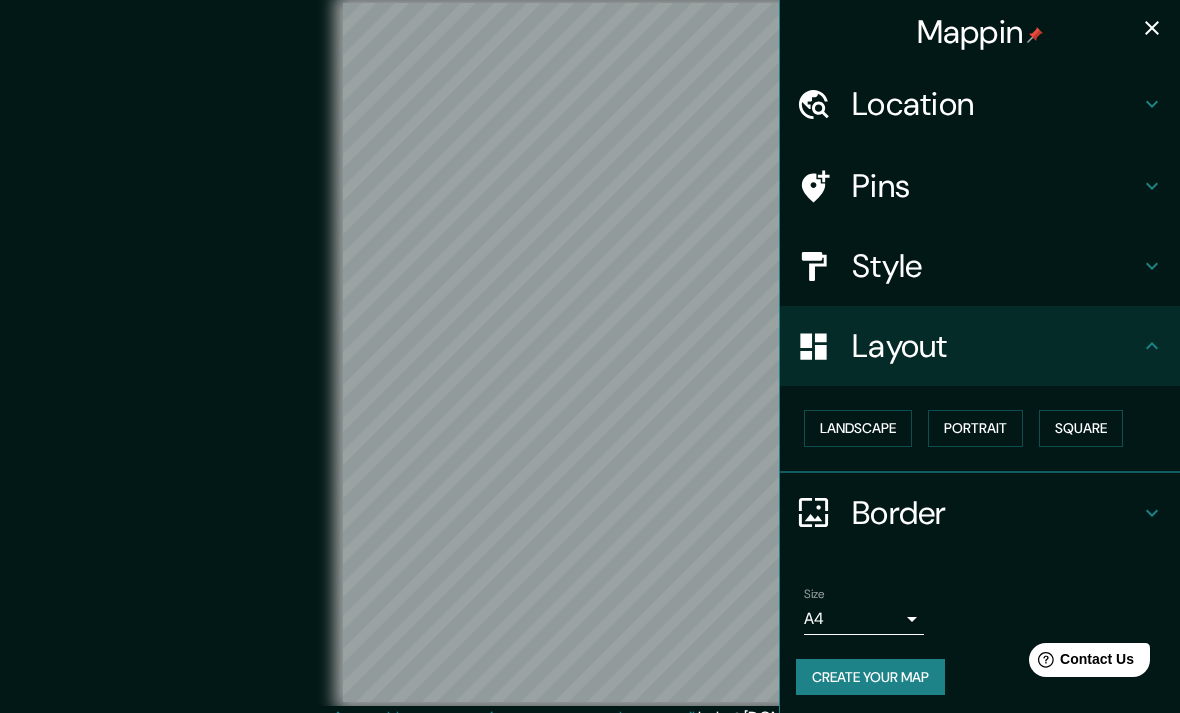 click at bounding box center [1152, 28] 